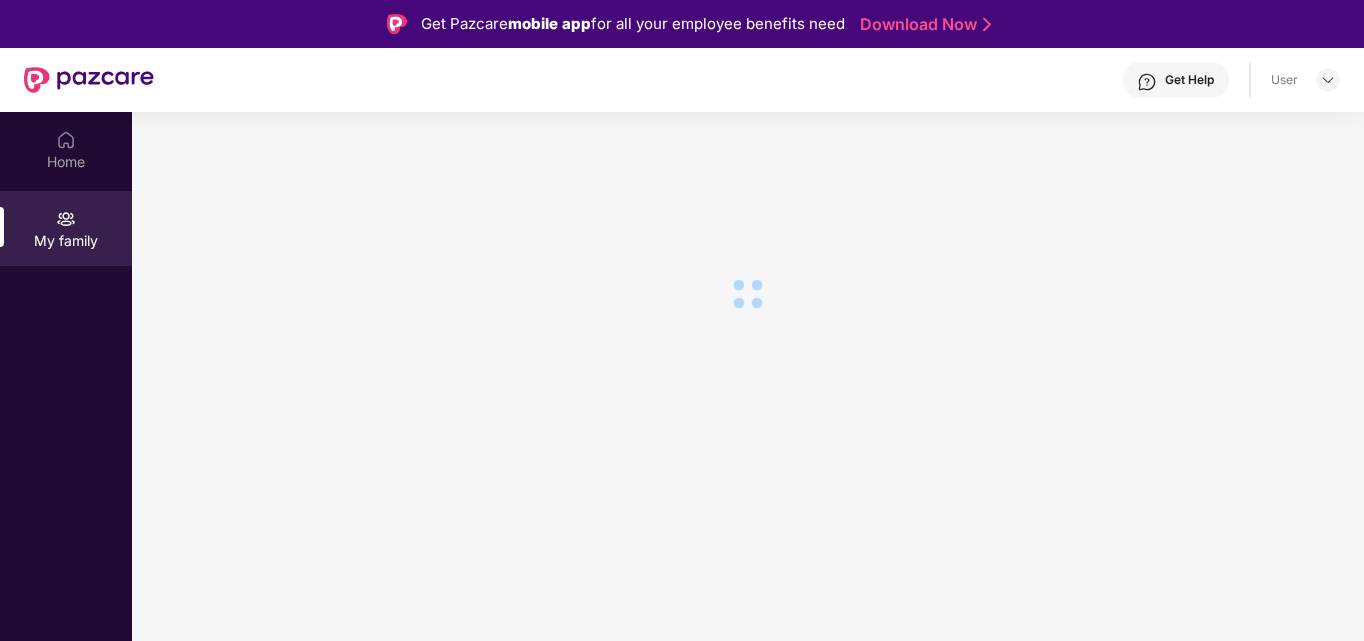 scroll, scrollTop: 0, scrollLeft: 0, axis: both 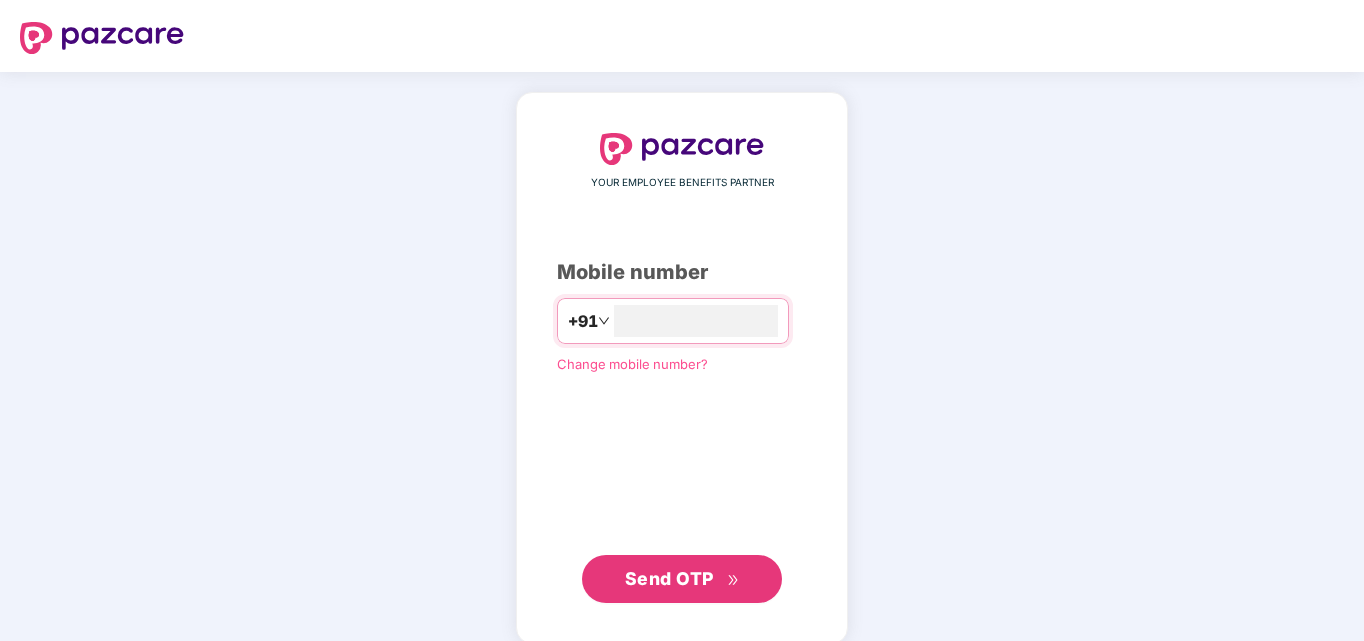 type on "**********" 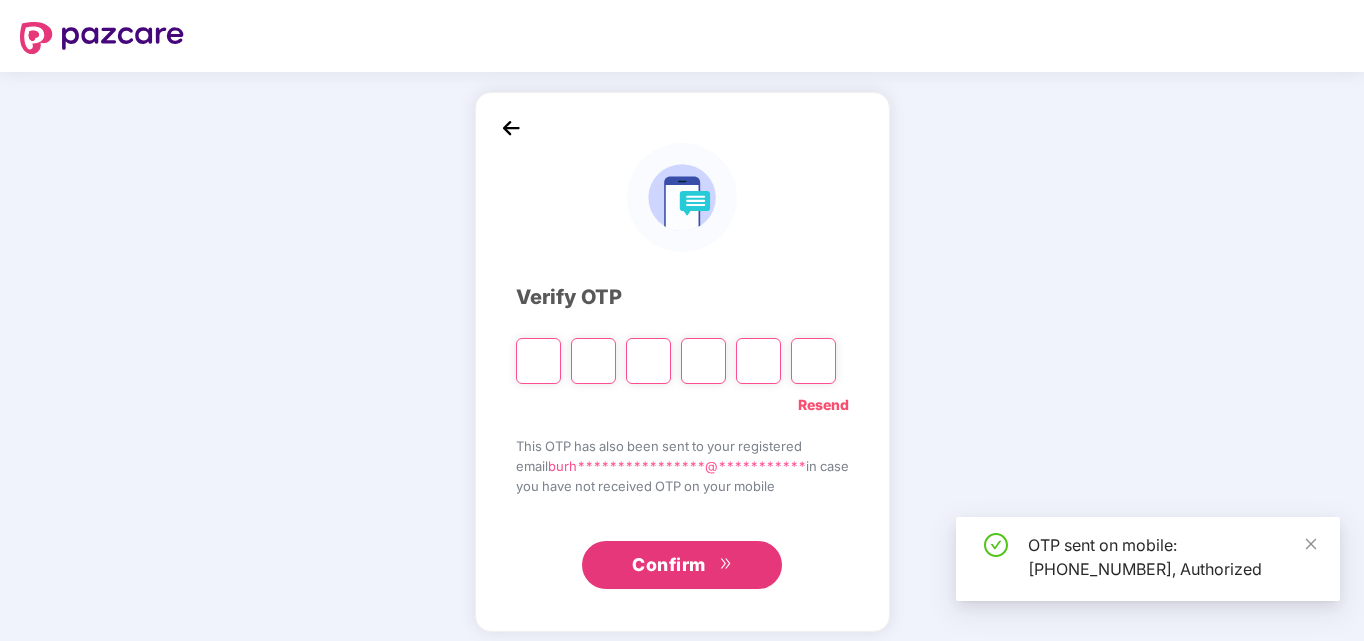 type on "*" 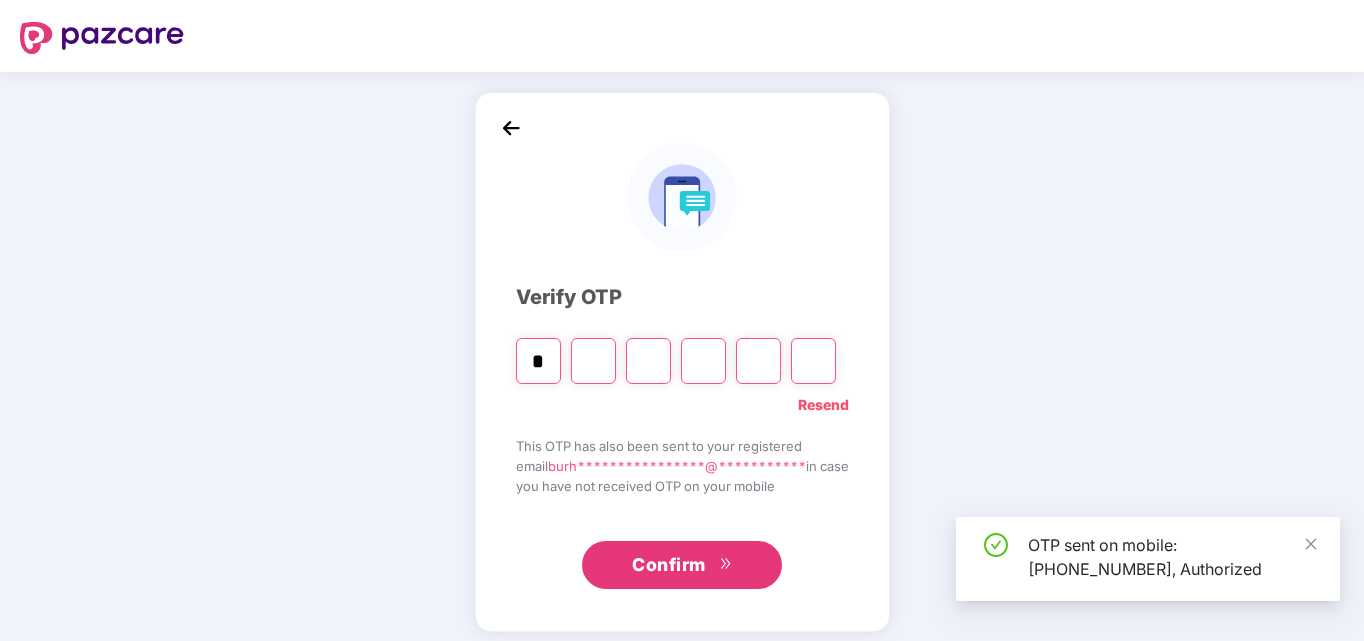type on "*" 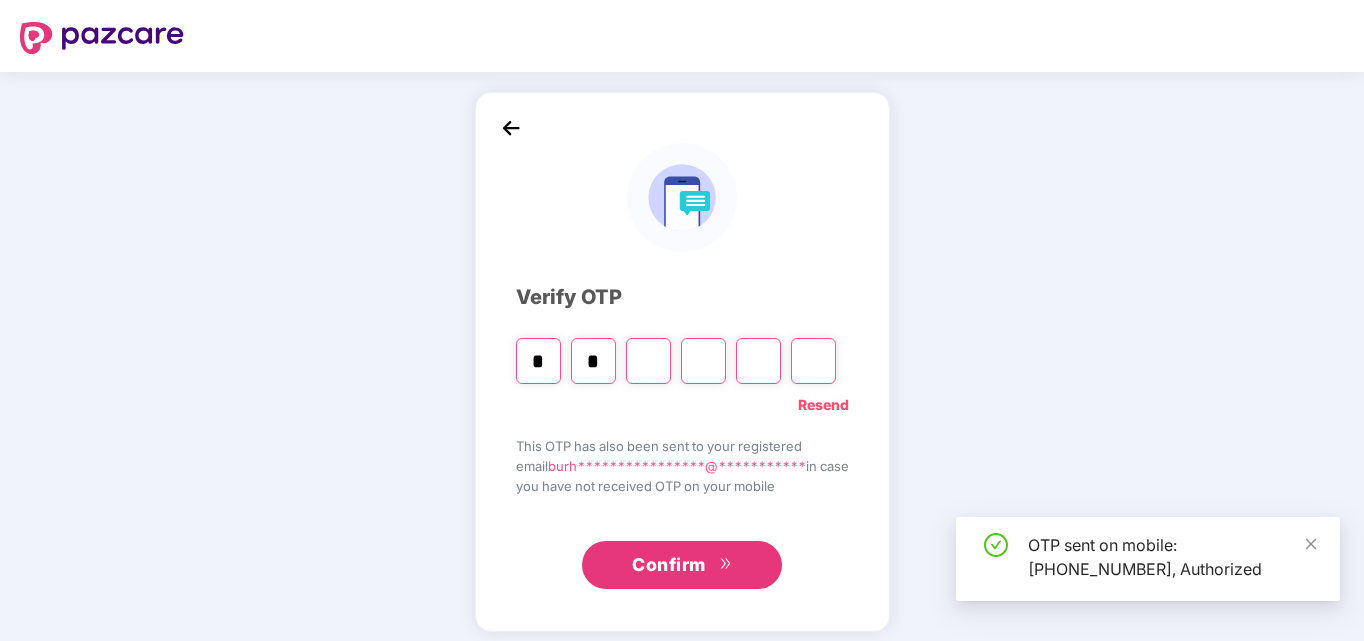 type on "*" 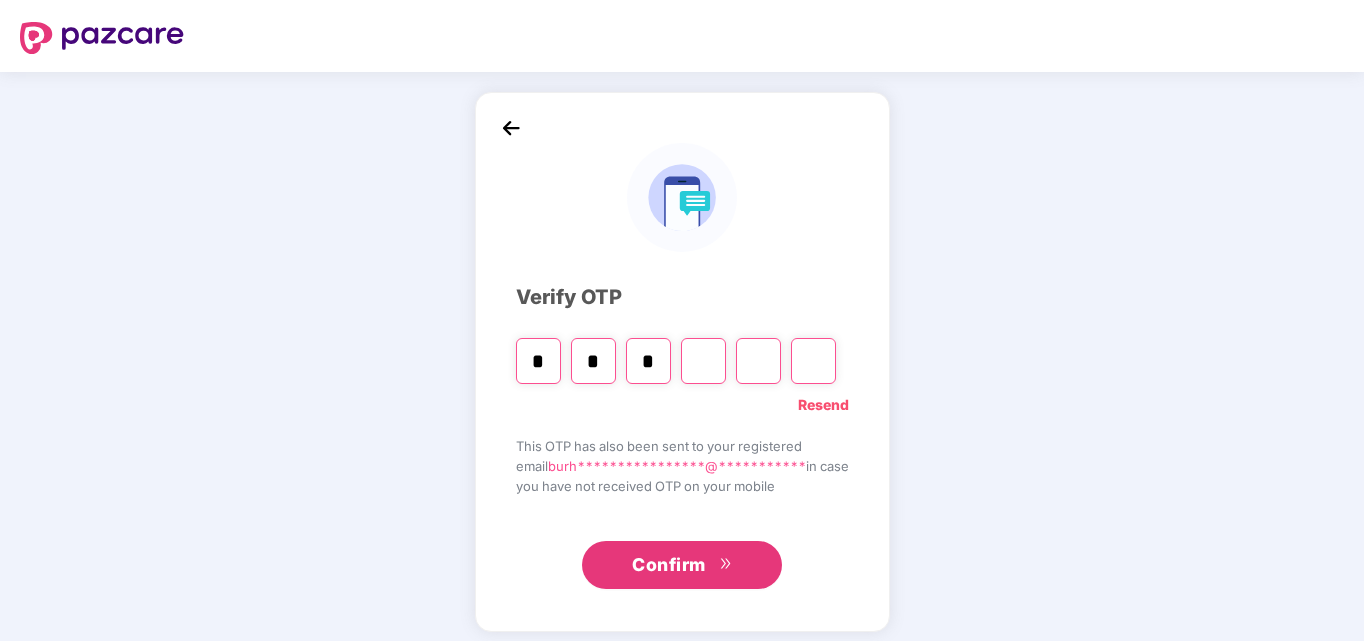 type on "*" 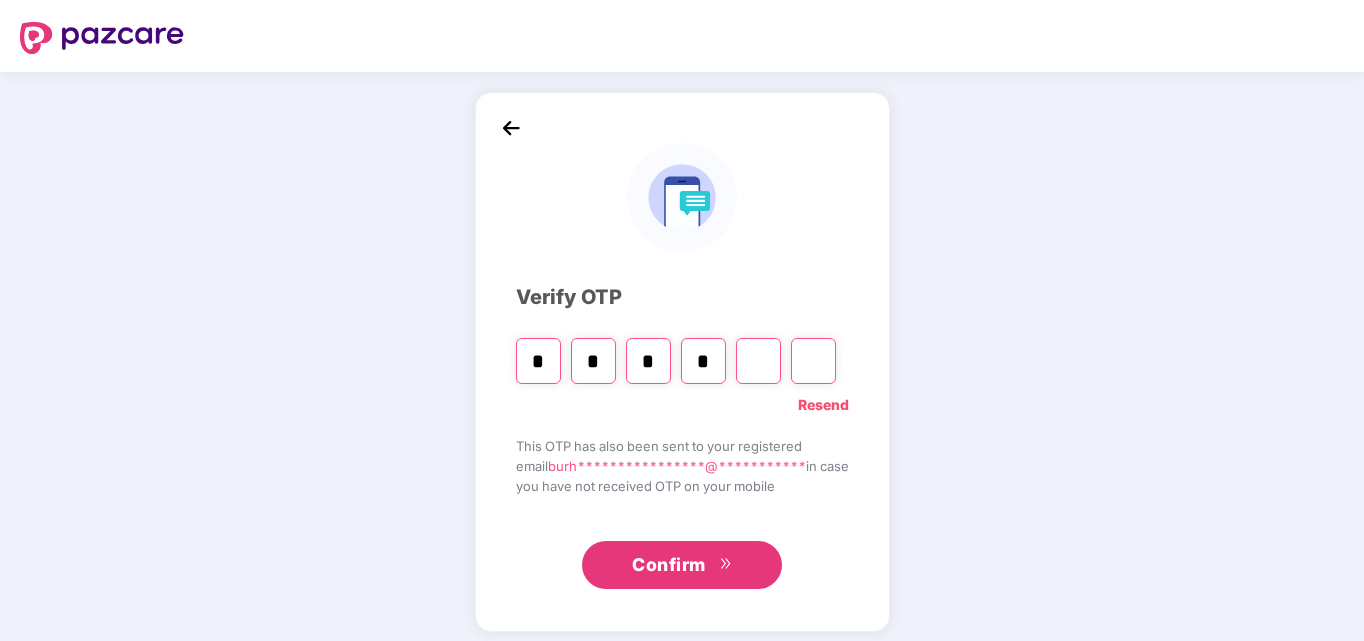 type on "*" 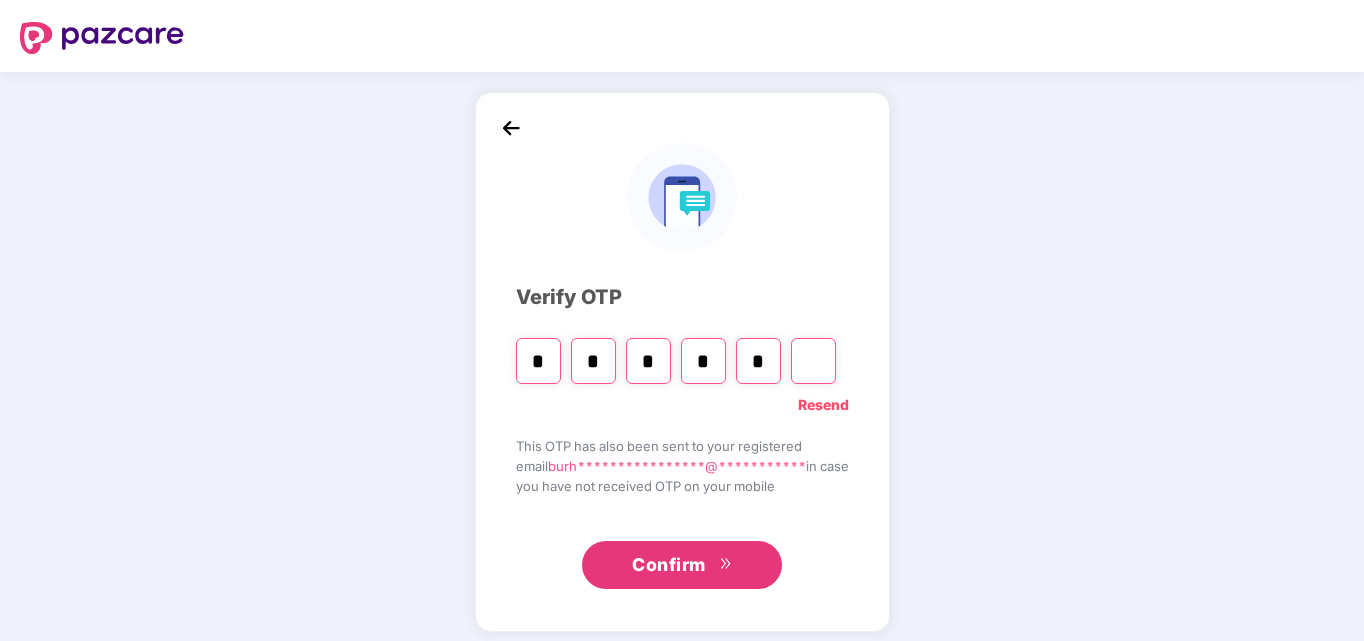type on "*" 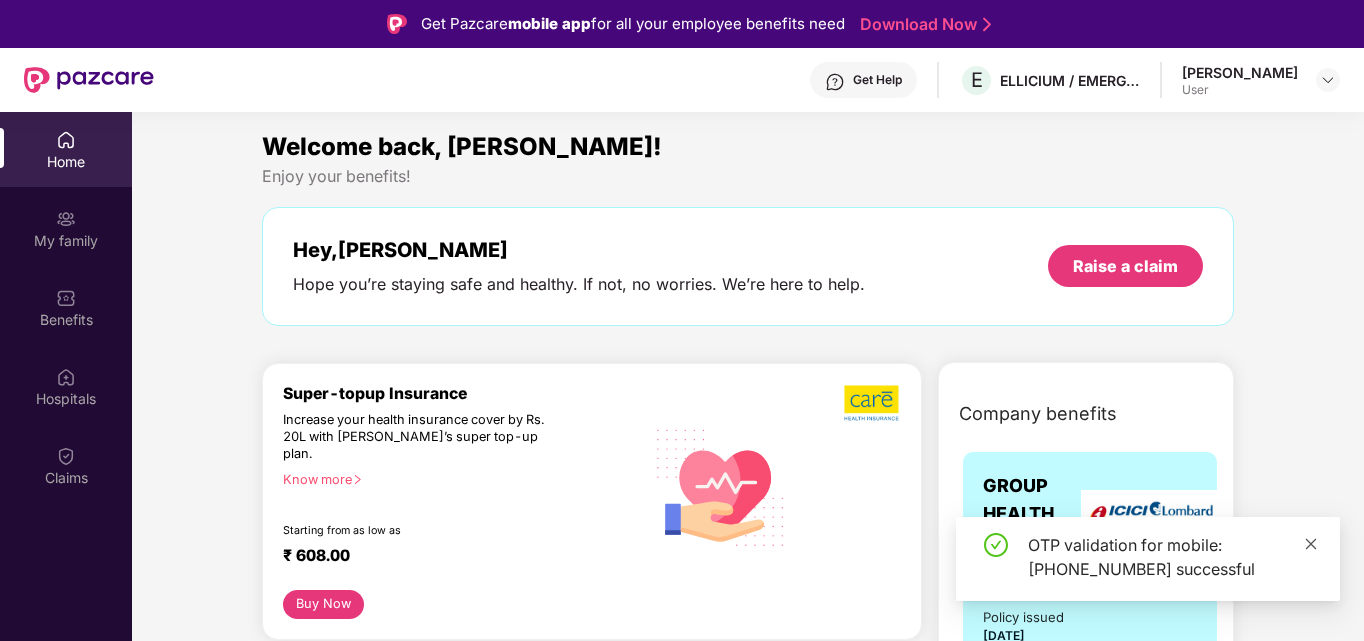 click 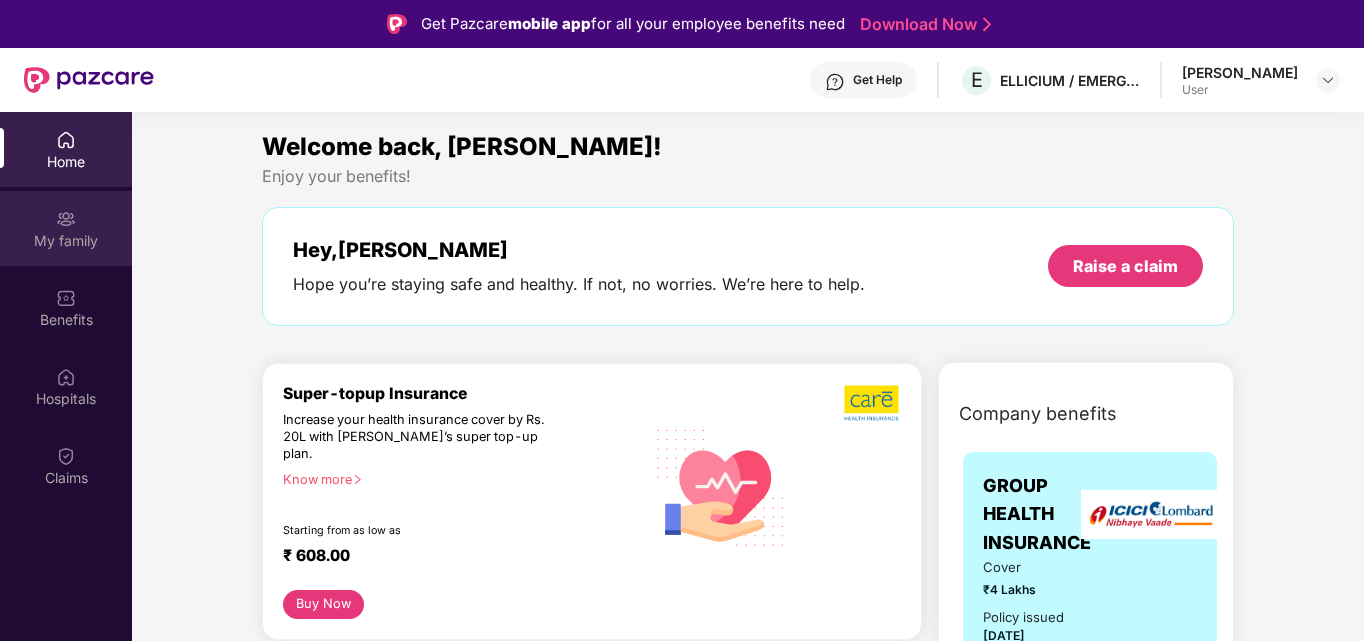 click on "My family" at bounding box center [66, 241] 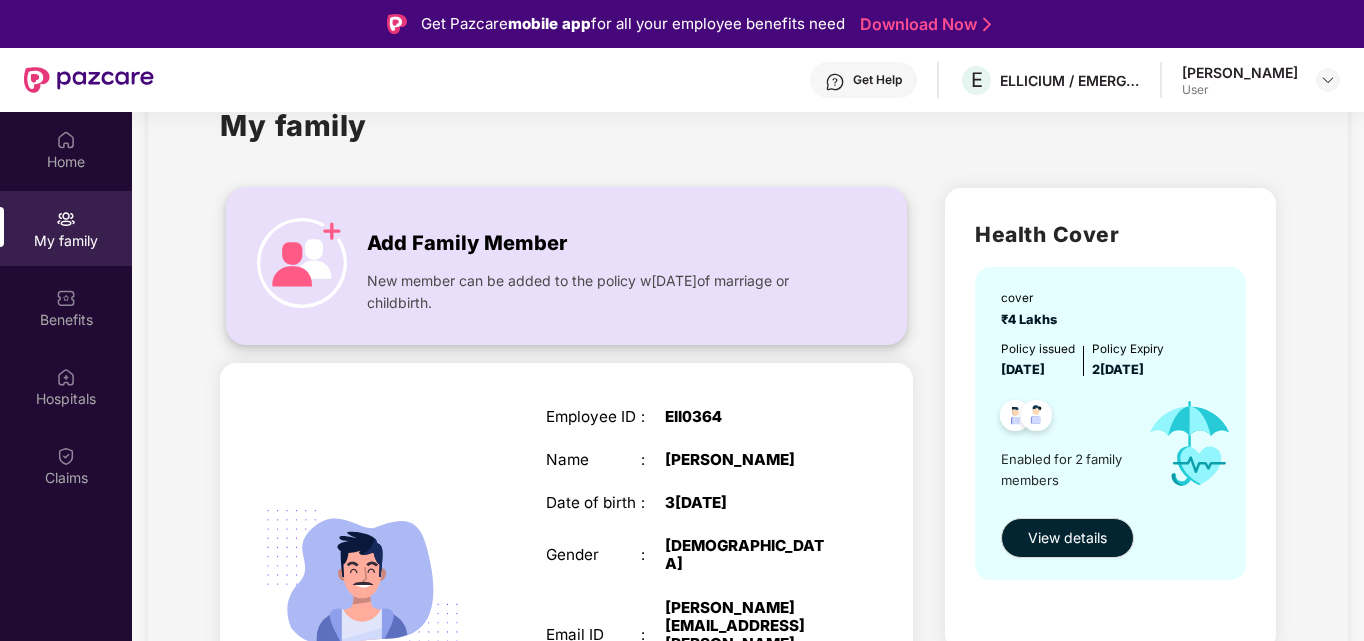 scroll, scrollTop: 100, scrollLeft: 0, axis: vertical 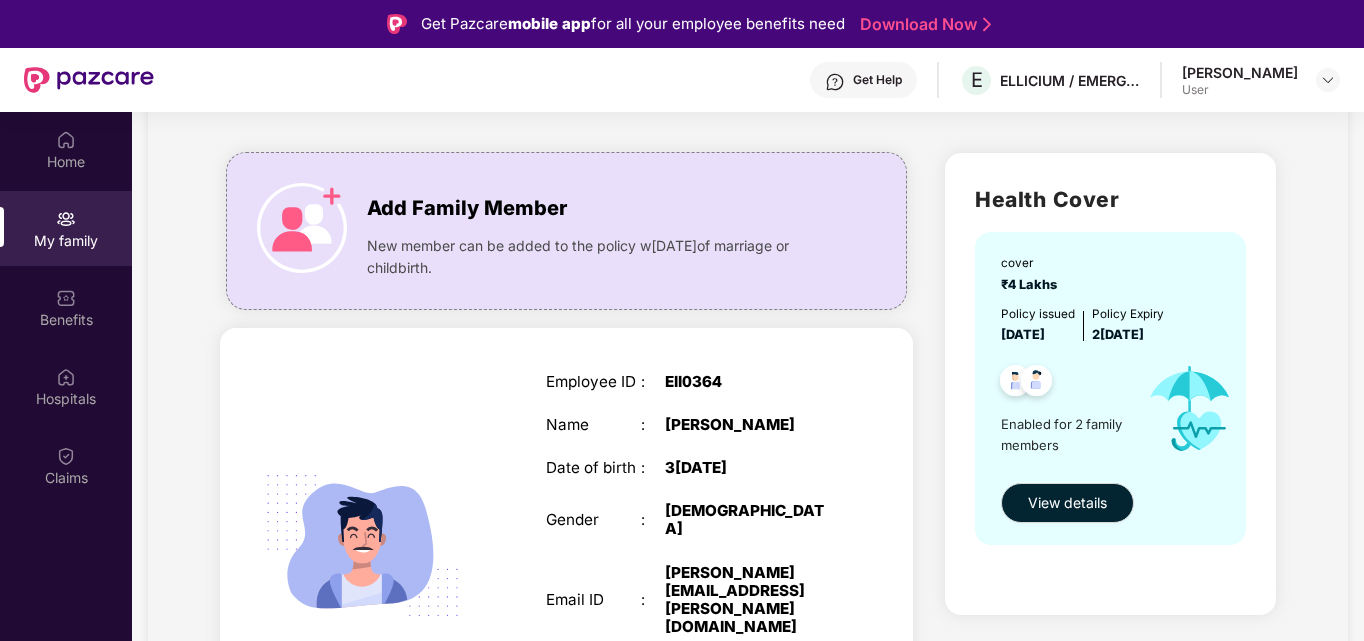 drag, startPoint x: 1215, startPoint y: 334, endPoint x: 993, endPoint y: 336, distance: 222.009 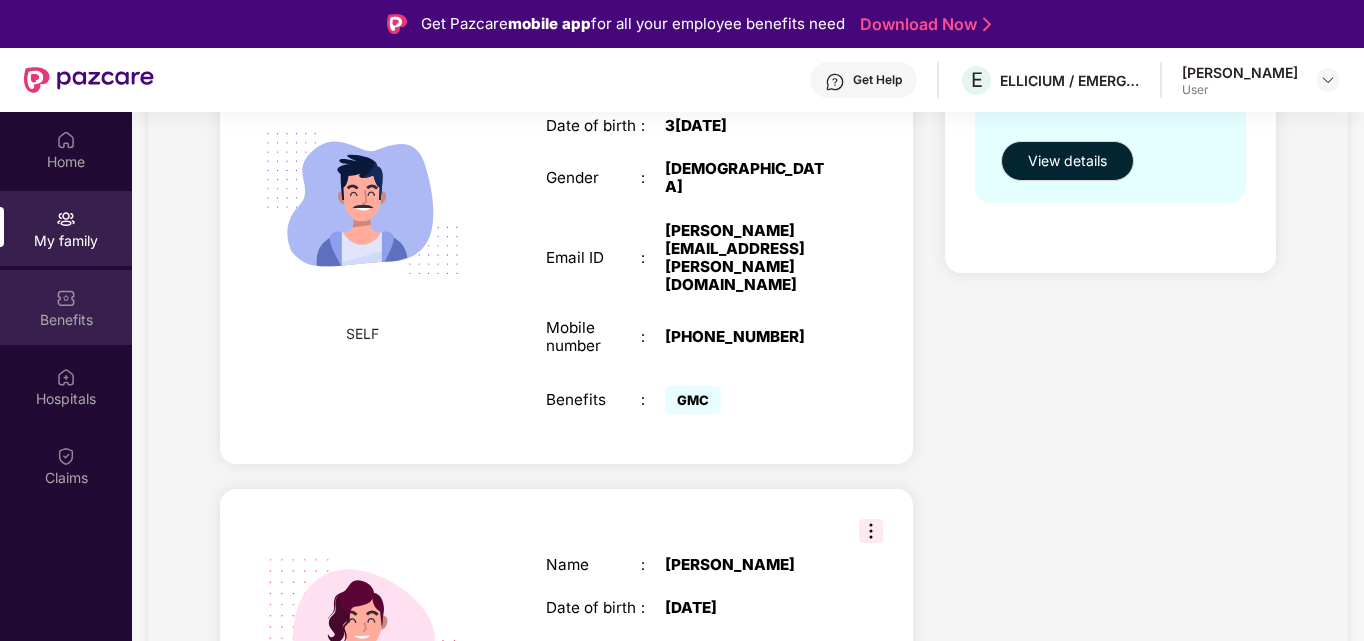 scroll, scrollTop: 444, scrollLeft: 0, axis: vertical 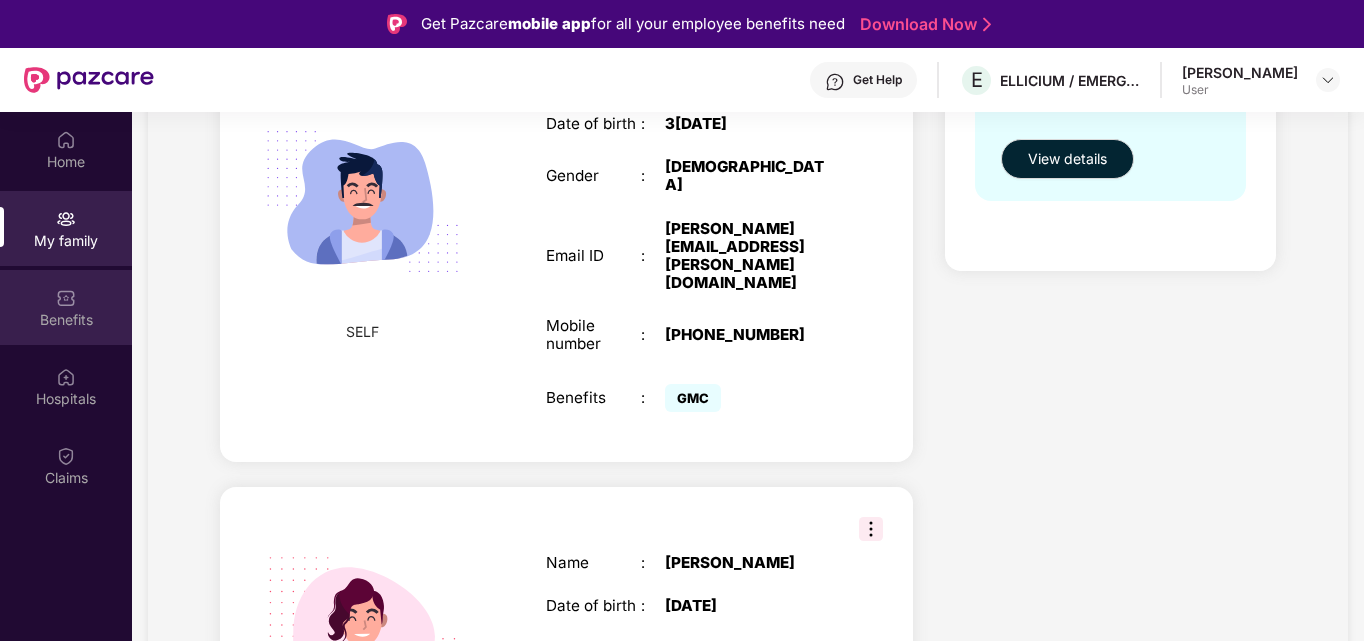 click on "Benefits" at bounding box center (66, 320) 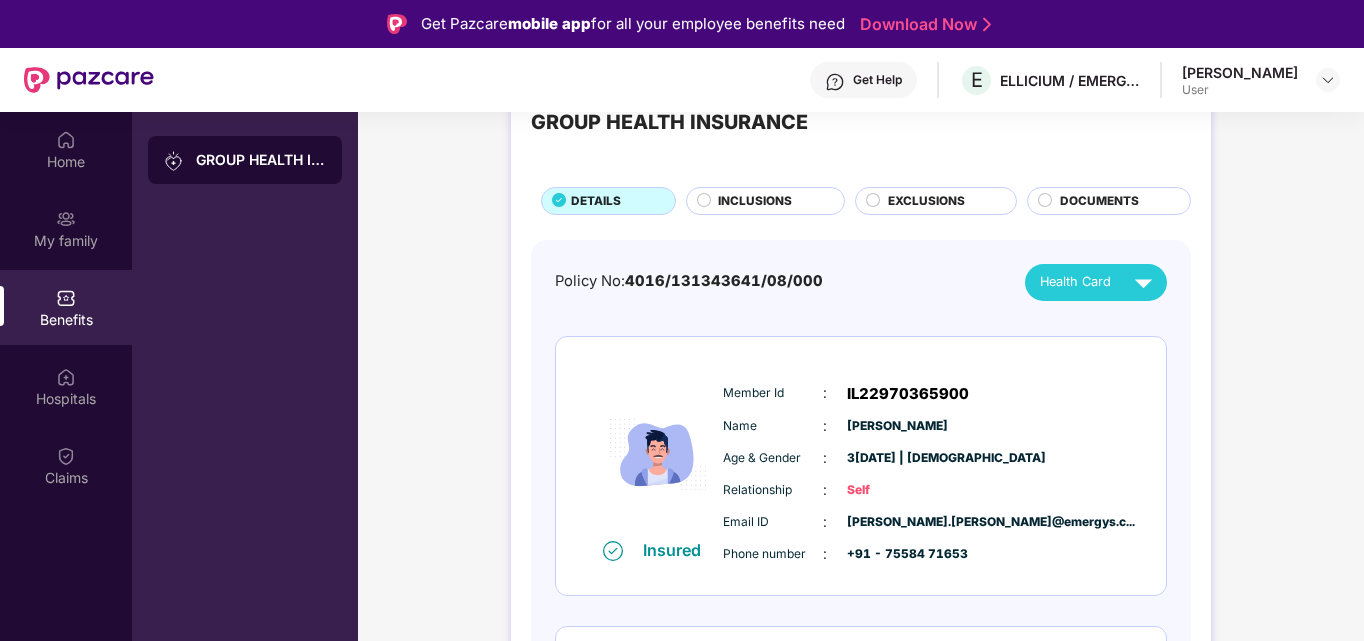 scroll, scrollTop: 100, scrollLeft: 0, axis: vertical 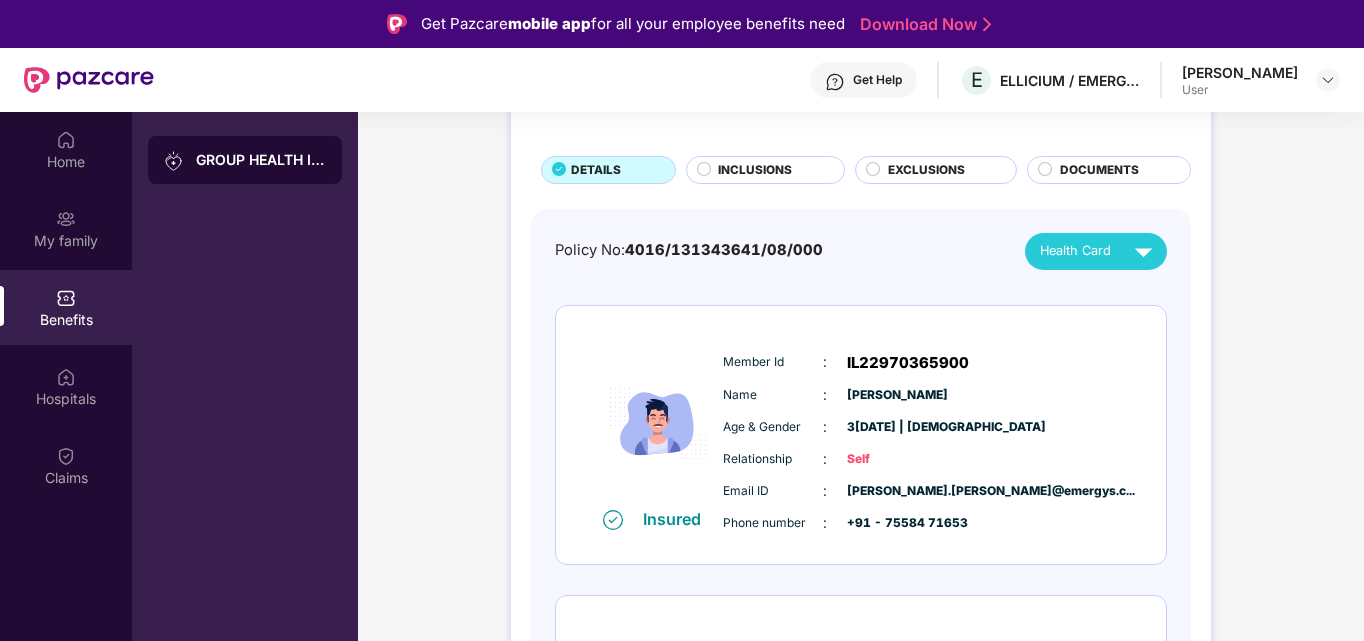 click on "EXCLUSIONS" at bounding box center [926, 170] 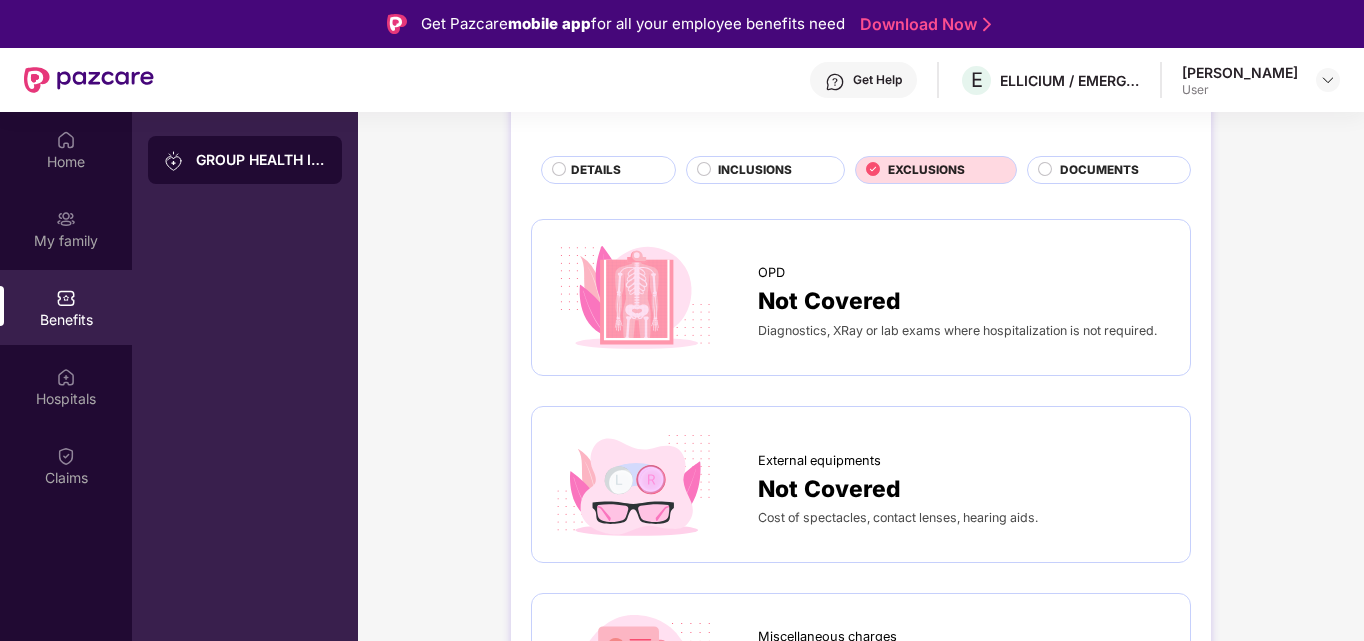 click at bounding box center (702, 172) 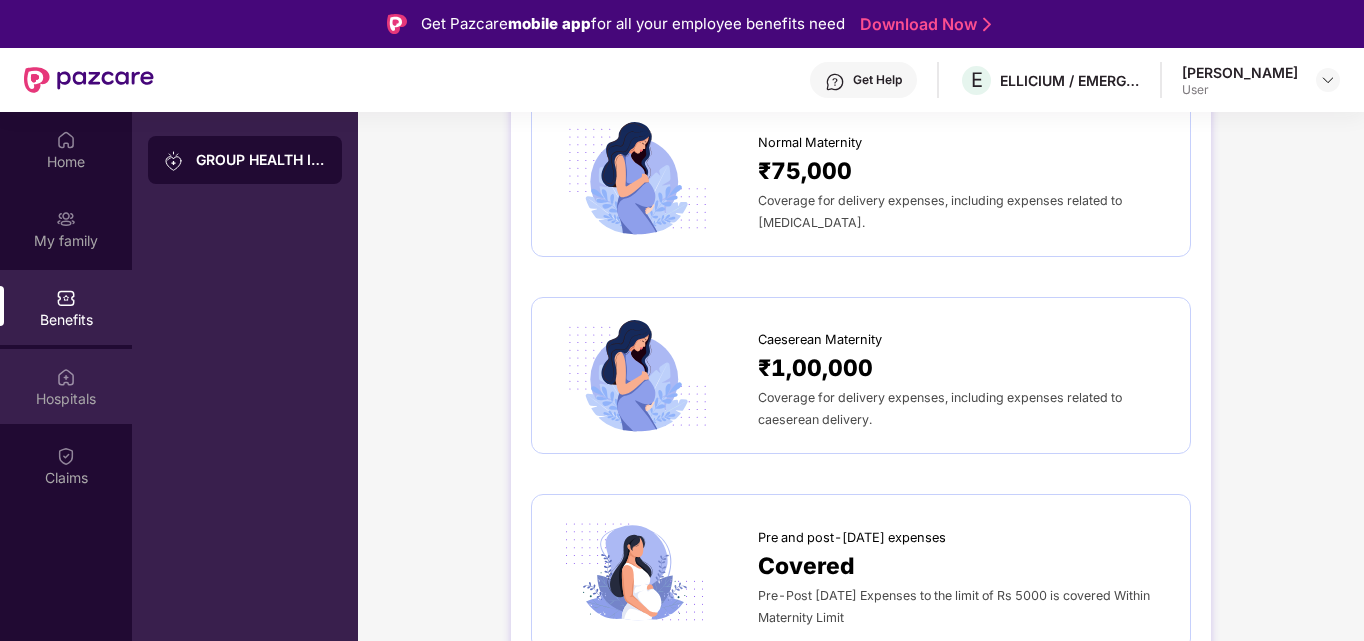 scroll, scrollTop: 2000, scrollLeft: 0, axis: vertical 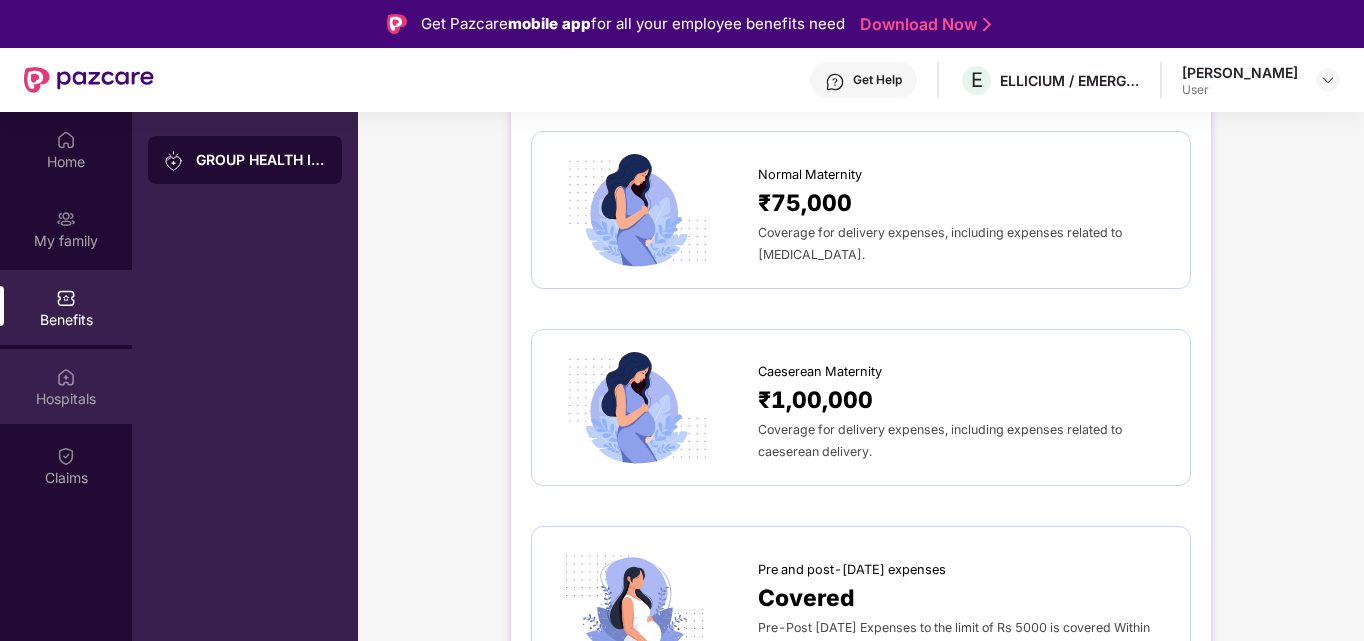 click on "Hospitals" at bounding box center (66, 399) 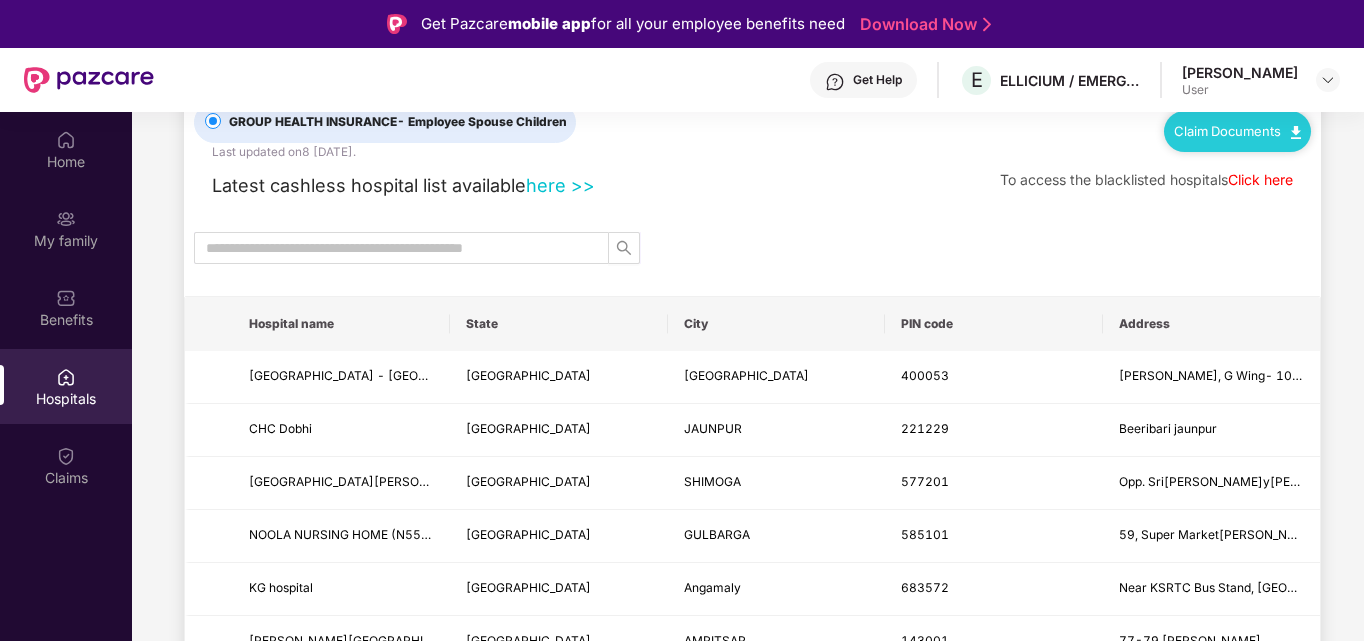 scroll, scrollTop: 100, scrollLeft: 0, axis: vertical 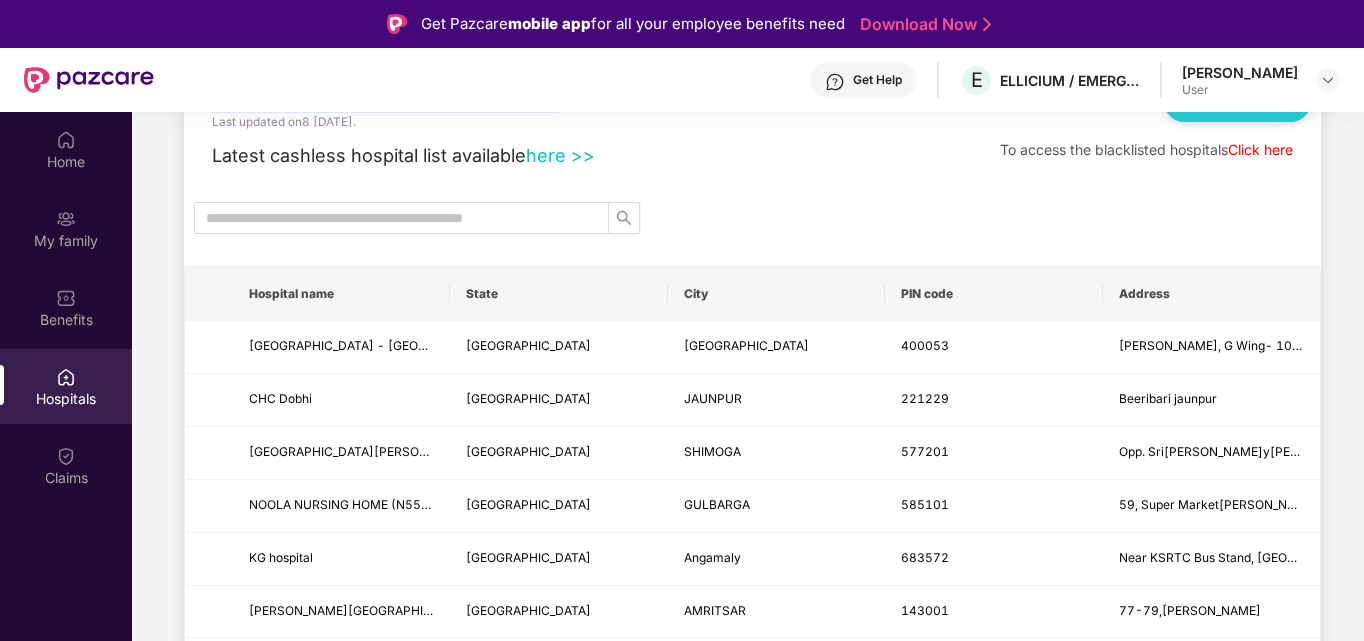 click on "State" at bounding box center (558, 294) 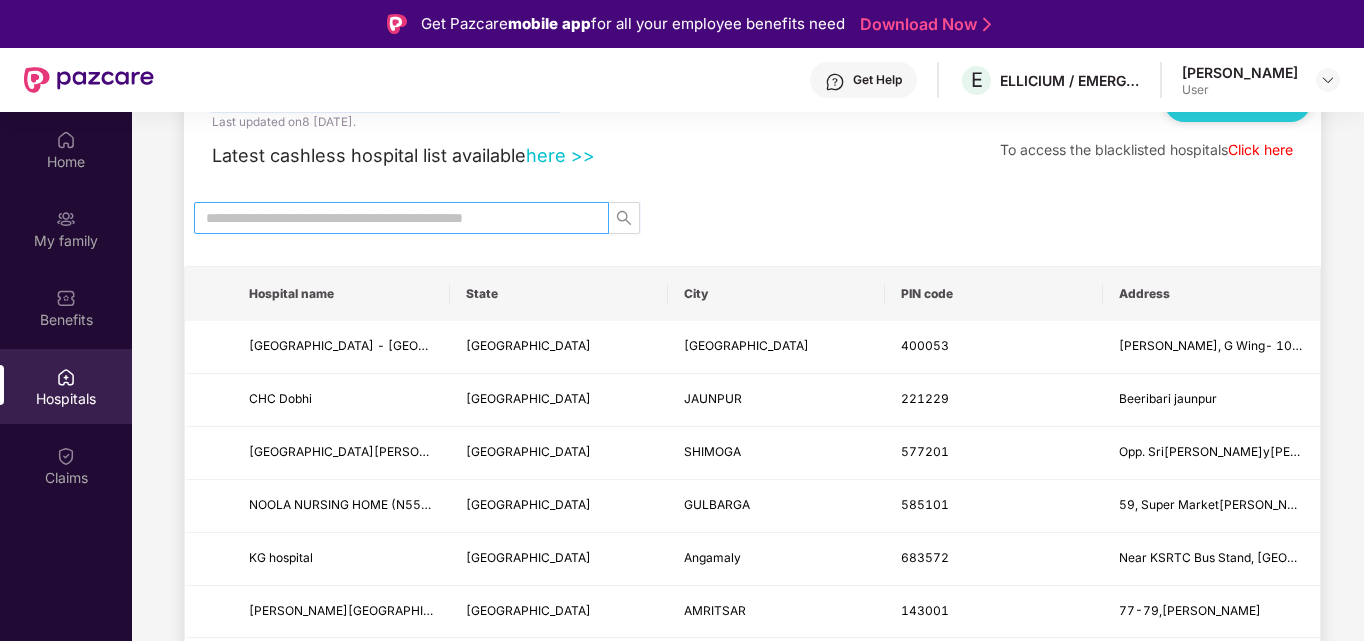 click at bounding box center [393, 218] 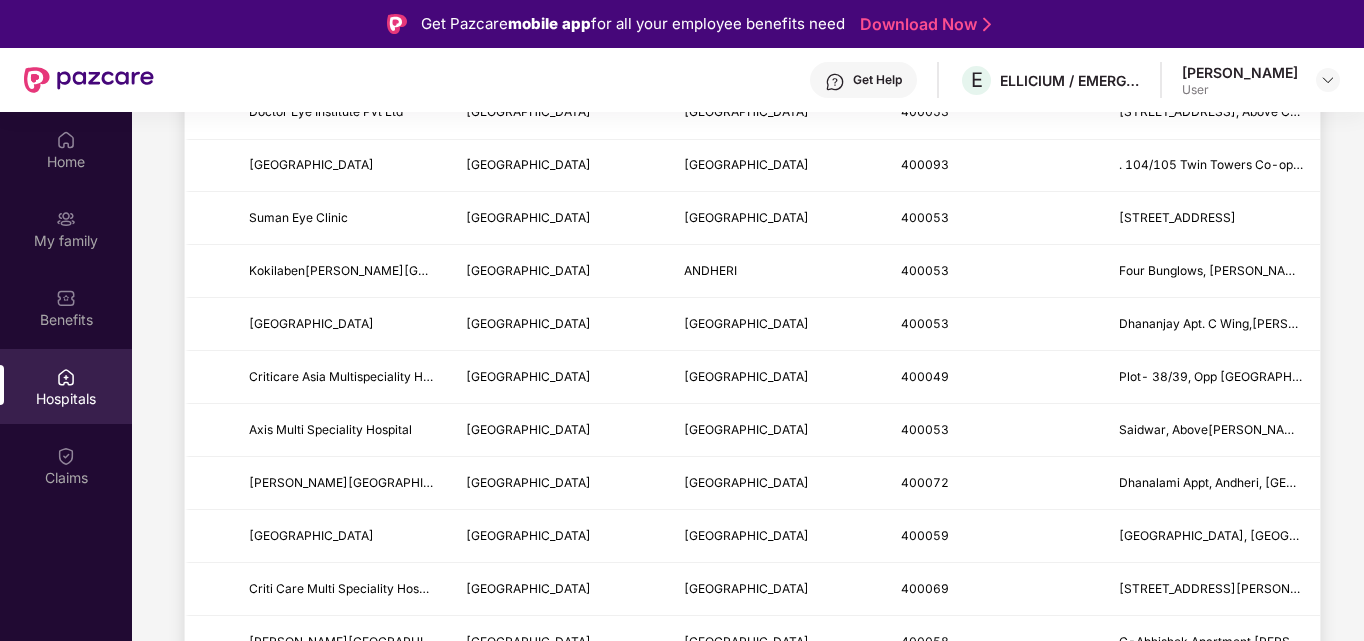 scroll, scrollTop: 589, scrollLeft: 0, axis: vertical 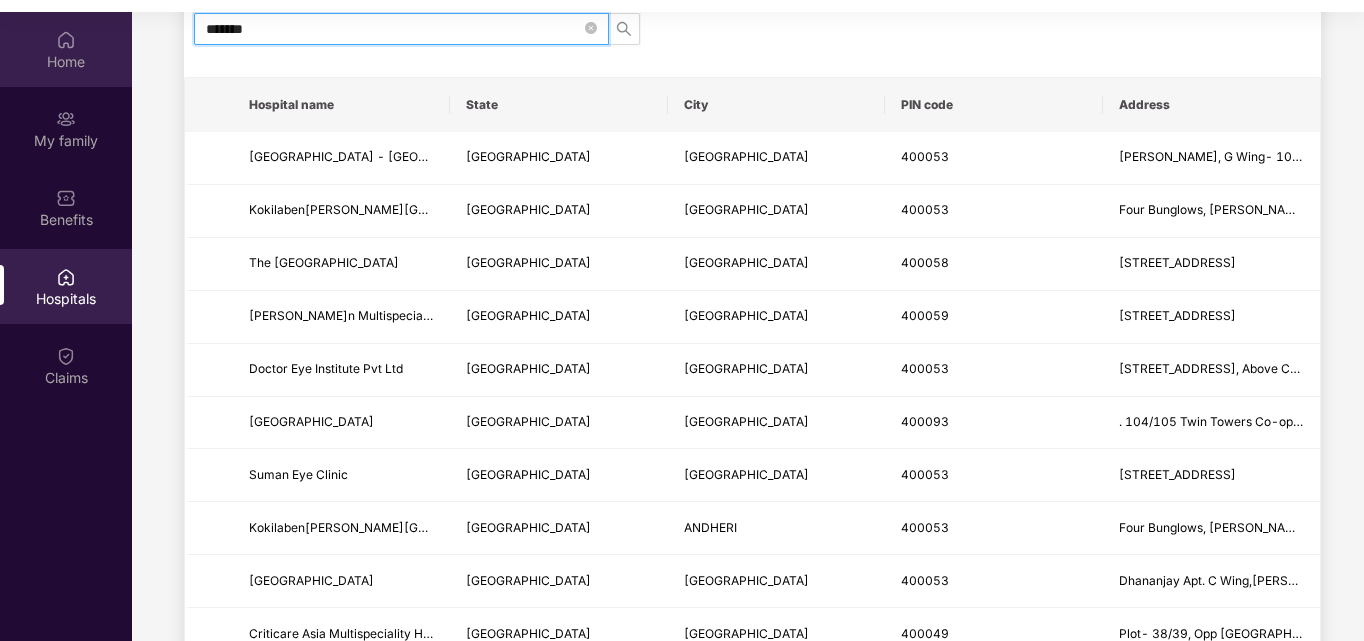 type on "*******" 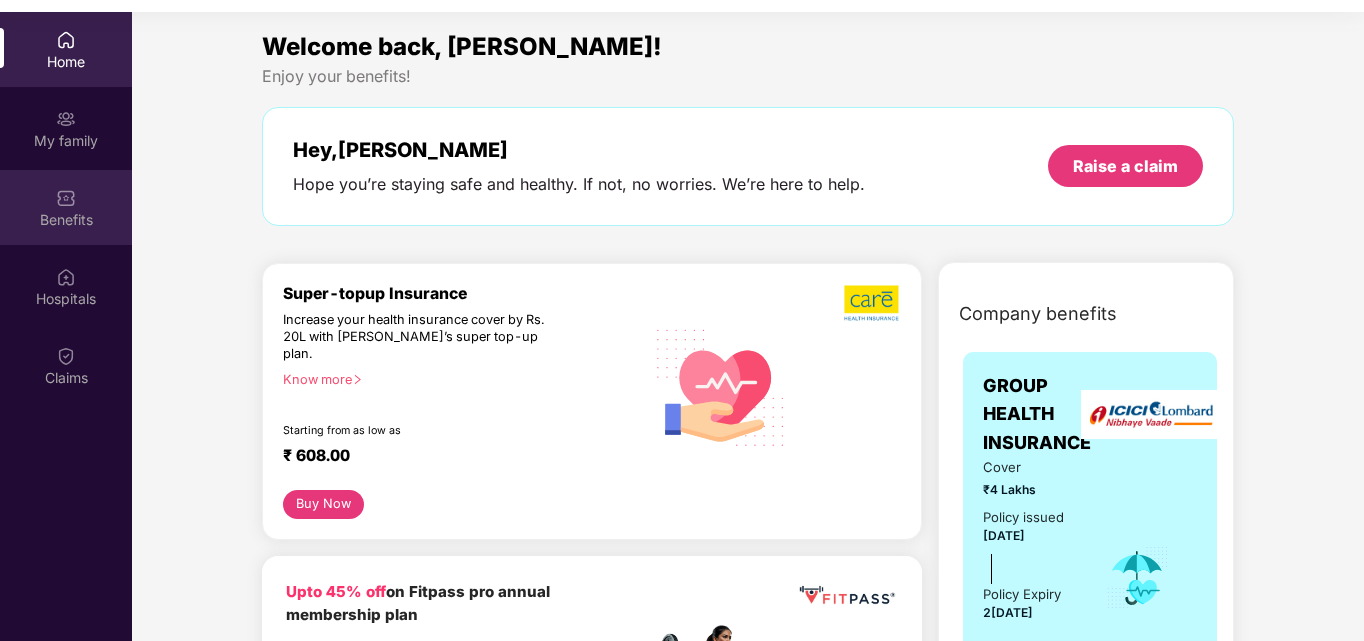 click on "Benefits" at bounding box center (66, 220) 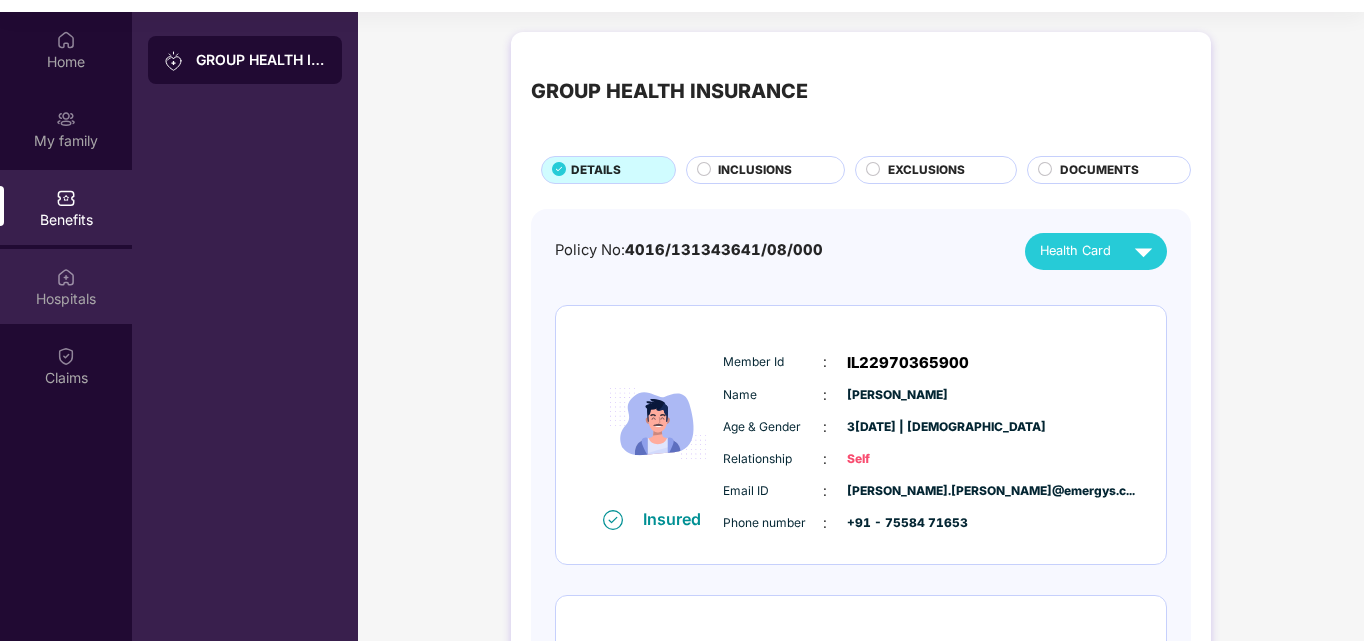 click on "Hospitals" at bounding box center (66, 299) 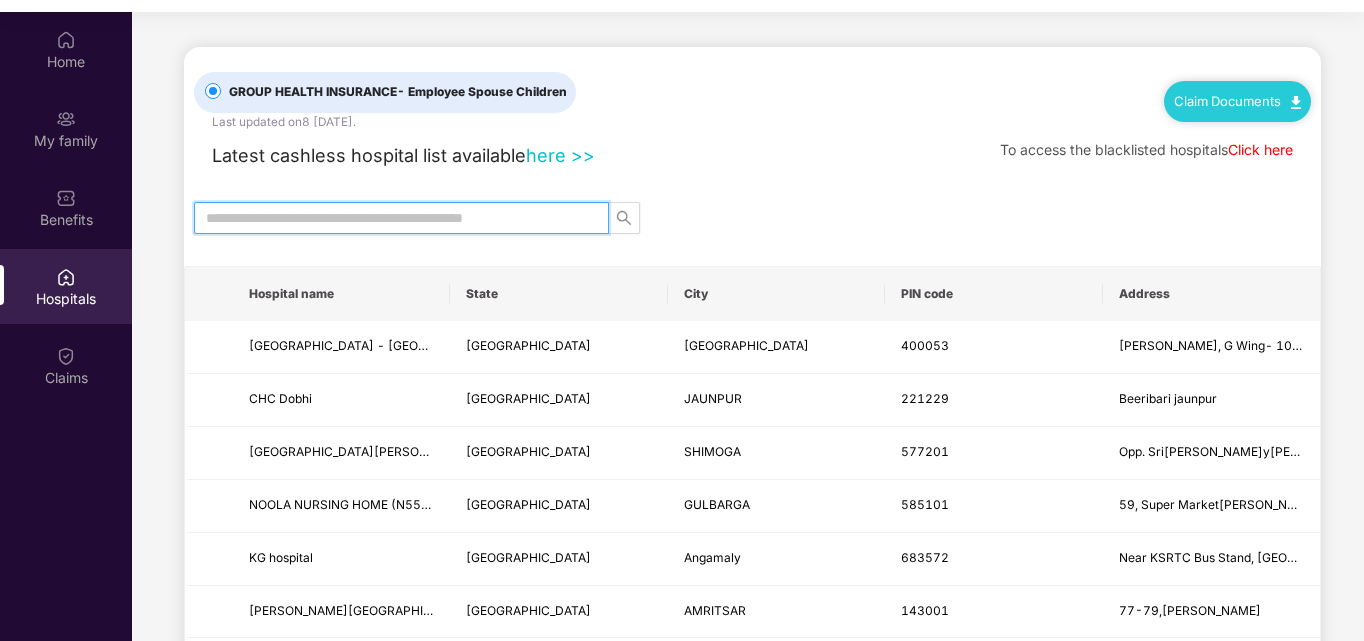 click at bounding box center [393, 218] 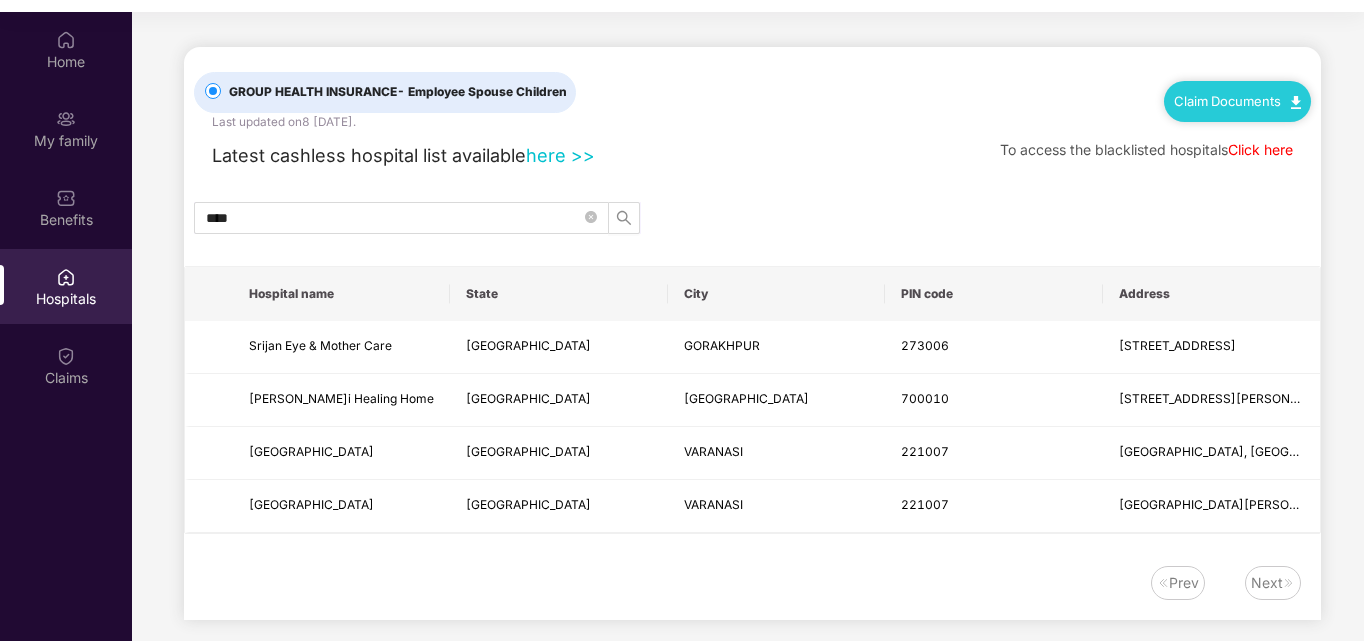 drag, startPoint x: 323, startPoint y: 197, endPoint x: 158, endPoint y: 205, distance: 165.19383 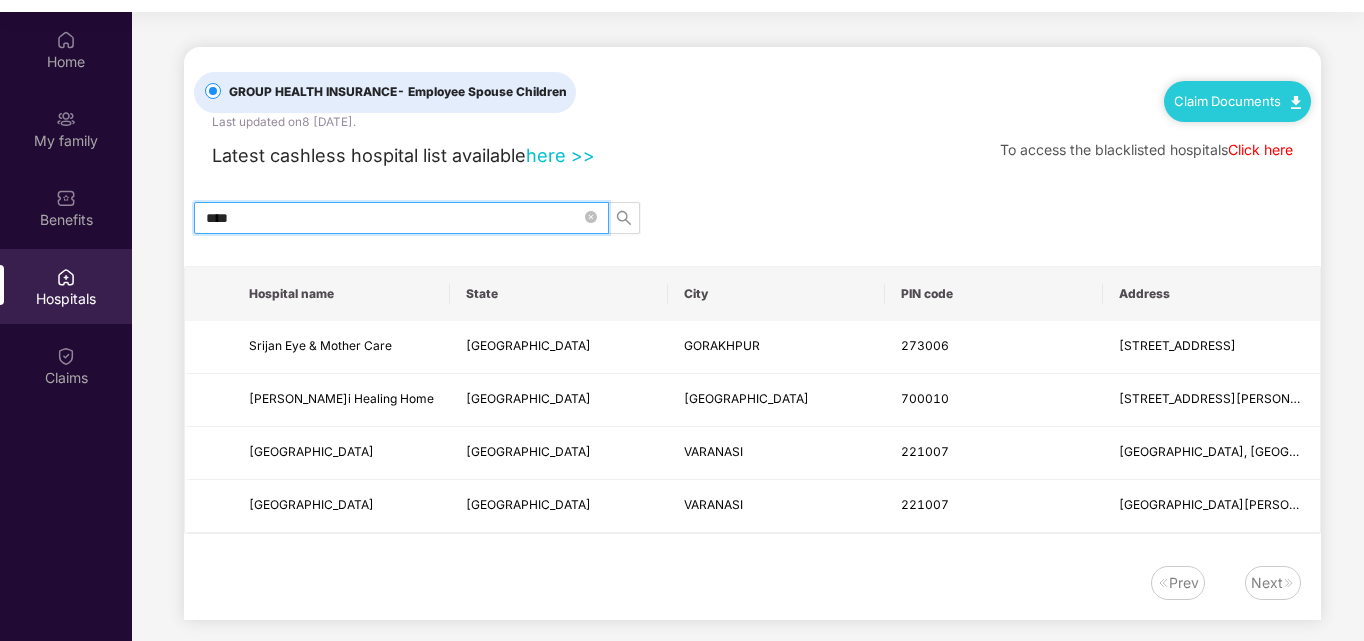 drag, startPoint x: 294, startPoint y: 224, endPoint x: 164, endPoint y: 224, distance: 130 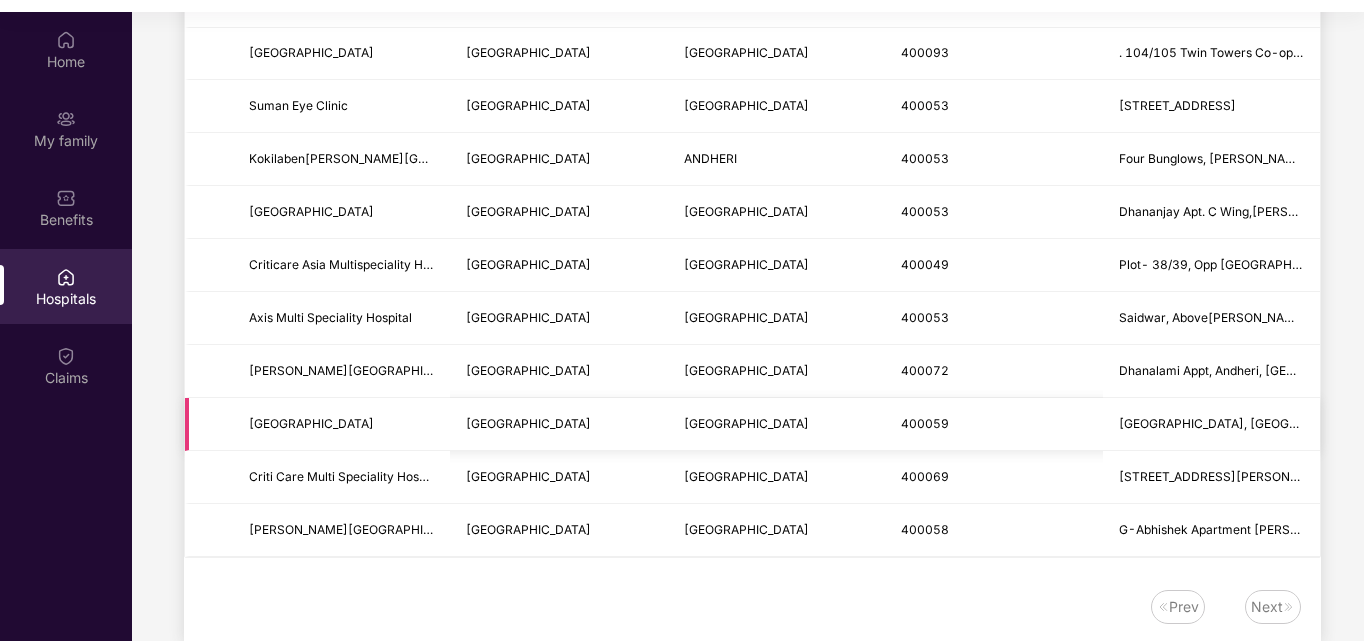 scroll, scrollTop: 589, scrollLeft: 0, axis: vertical 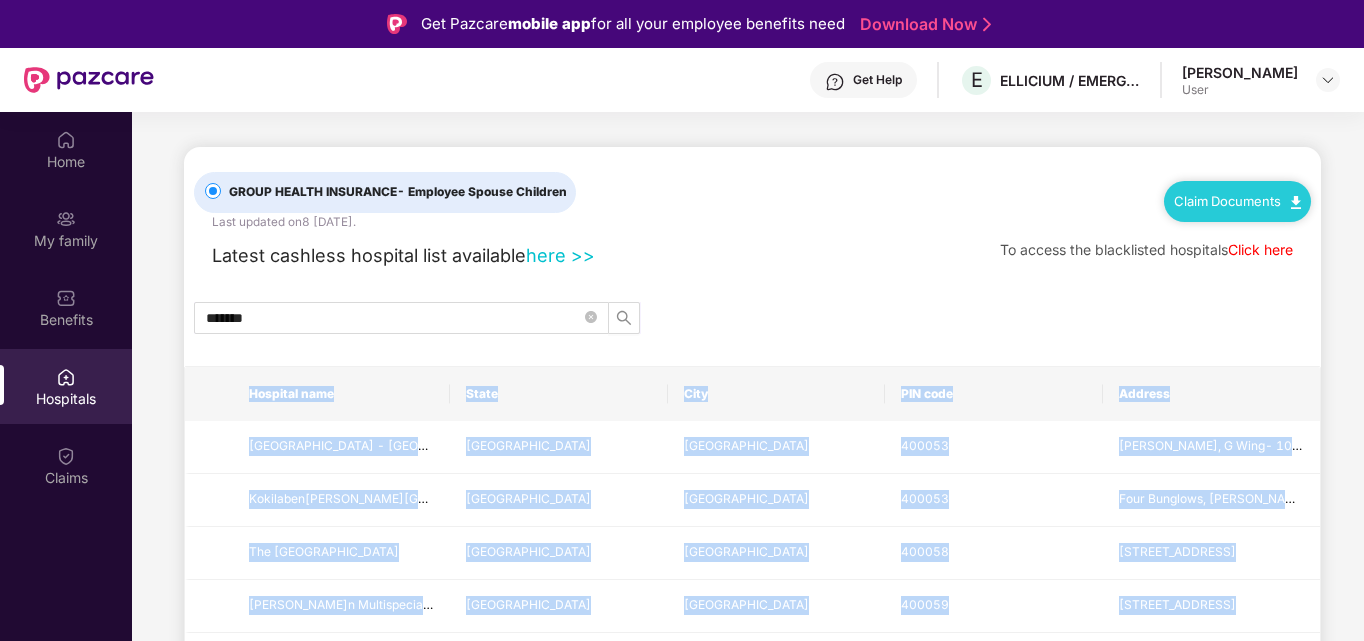 drag, startPoint x: 1295, startPoint y: 500, endPoint x: 241, endPoint y: 374, distance: 1061.5046 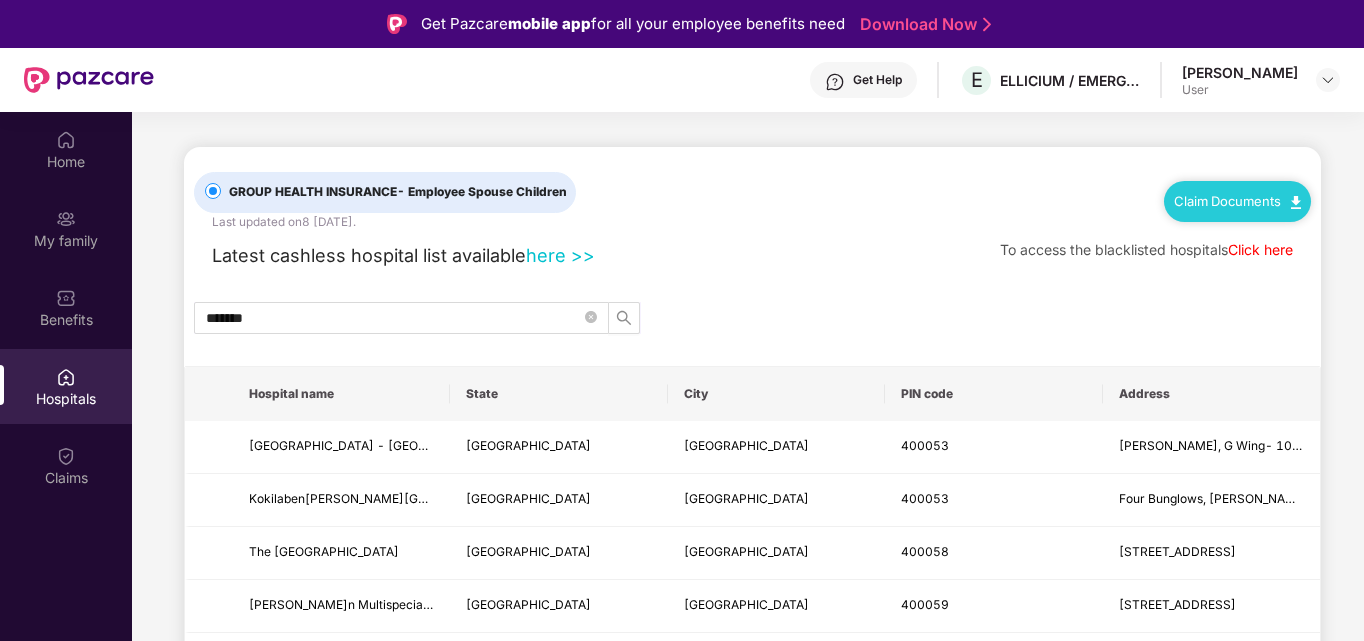 click at bounding box center [209, 394] 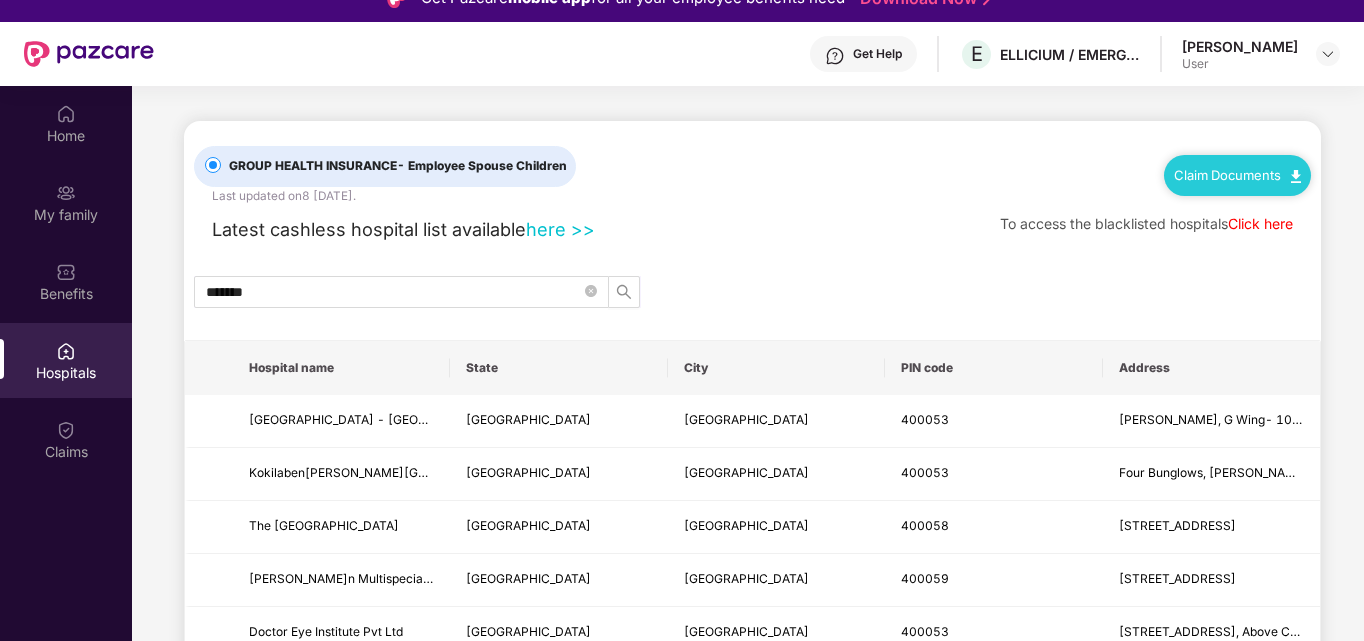 scroll, scrollTop: 112, scrollLeft: 0, axis: vertical 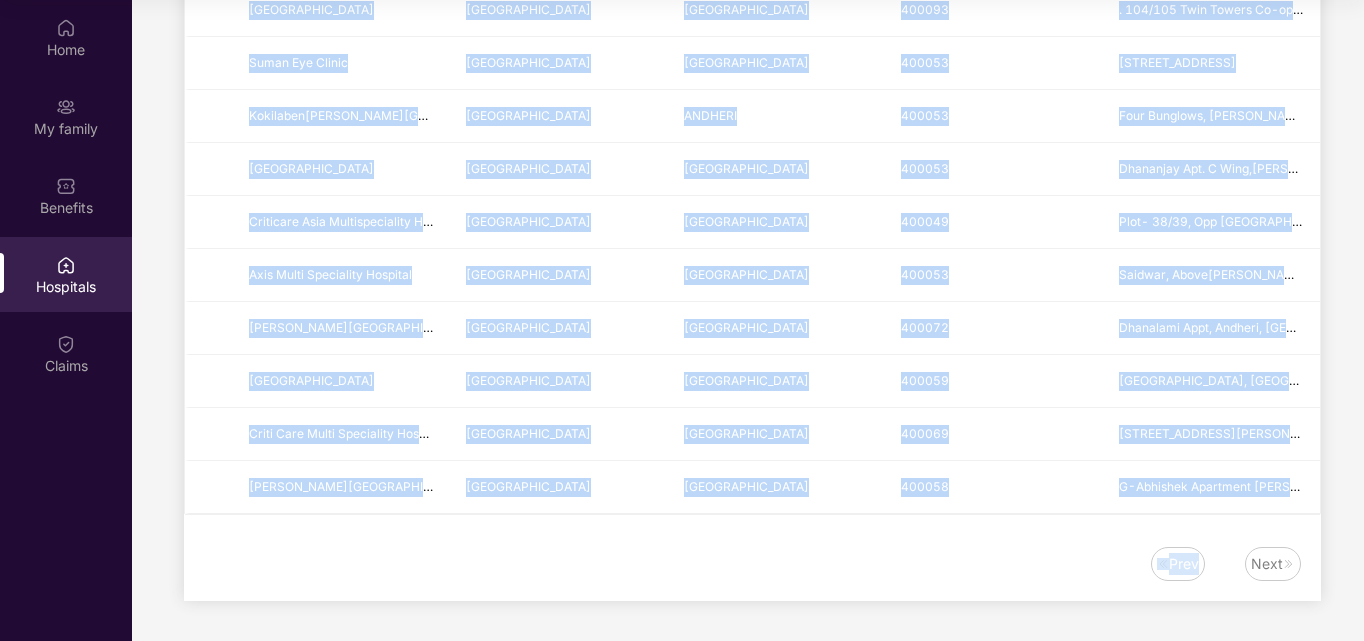 drag, startPoint x: 379, startPoint y: 416, endPoint x: 1362, endPoint y: 671, distance: 1015.5363 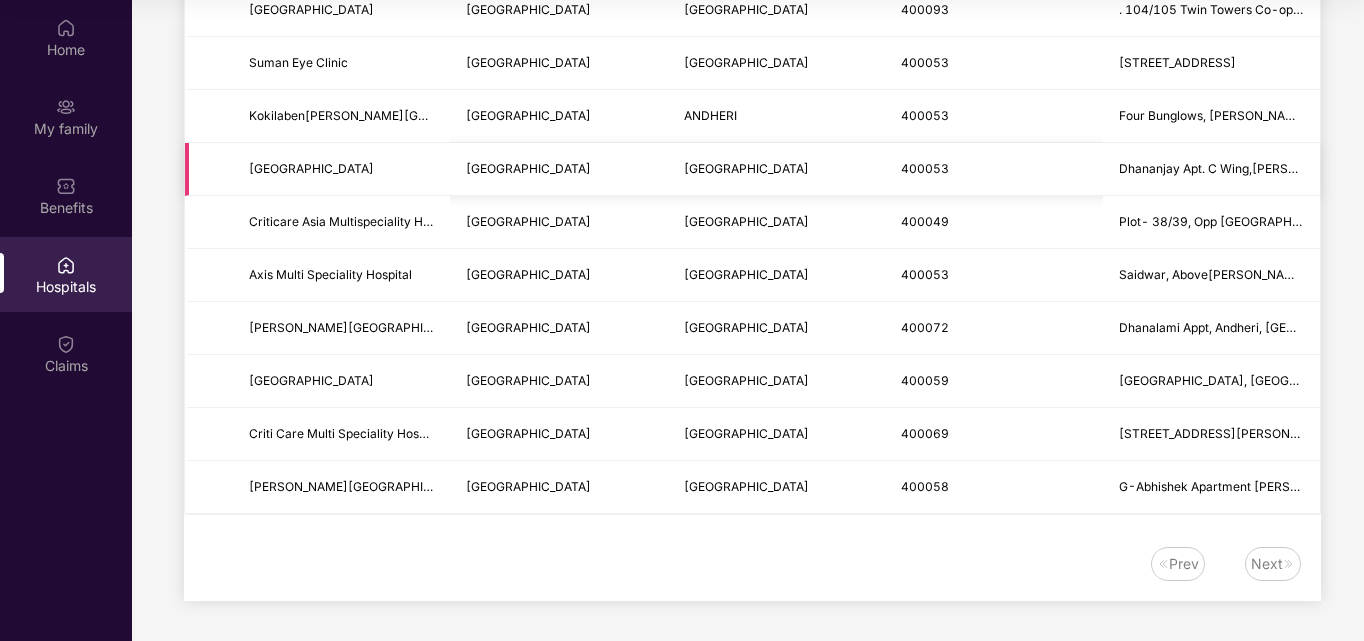 scroll, scrollTop: 0, scrollLeft: 0, axis: both 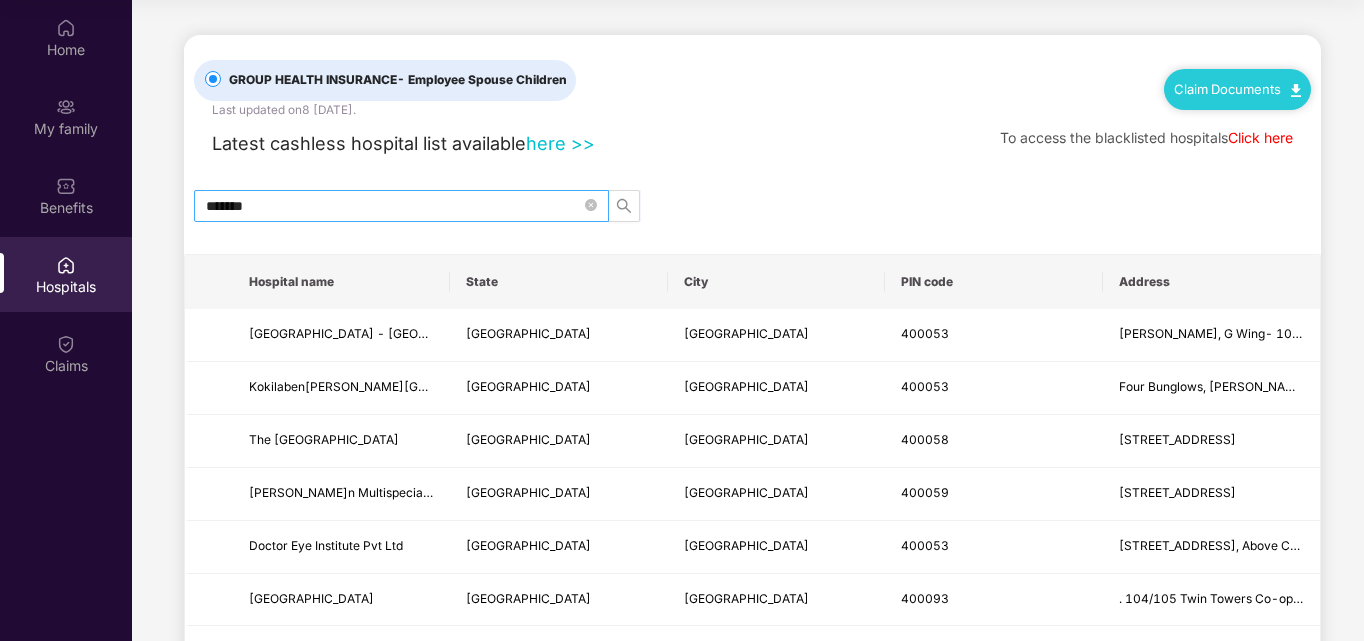 click on "*******" at bounding box center (393, 206) 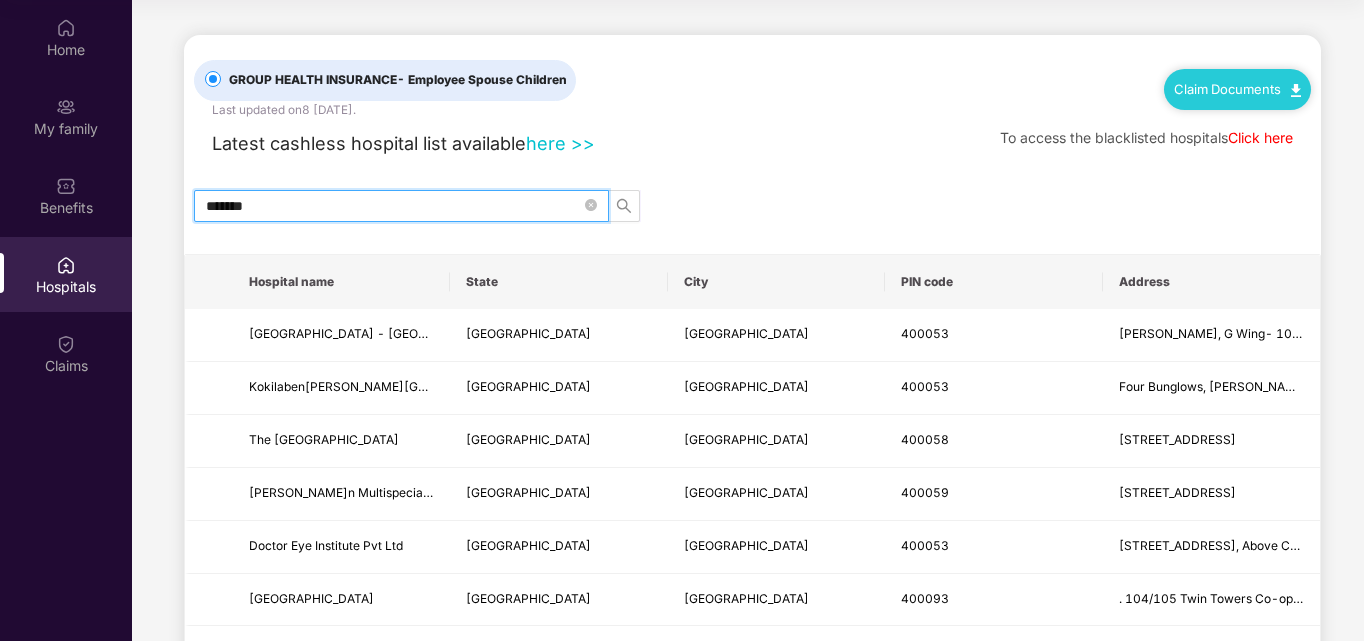 click on "*******" at bounding box center [393, 206] 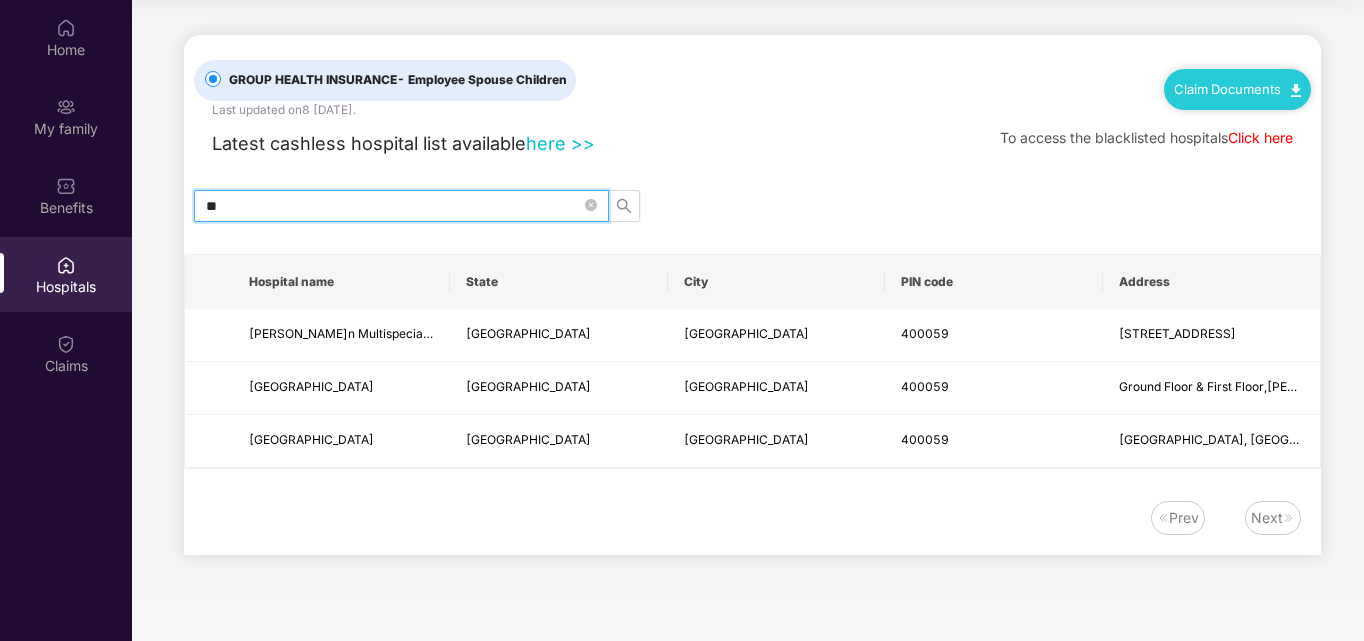 type on "*" 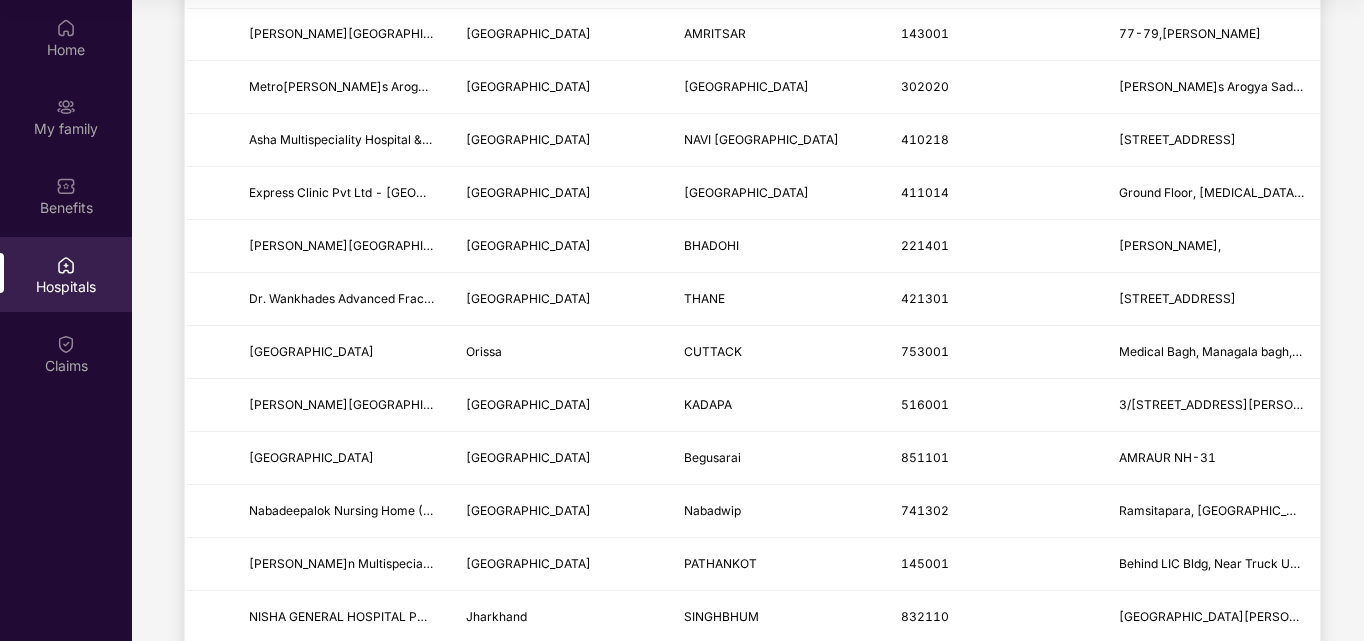 scroll, scrollTop: 0, scrollLeft: 0, axis: both 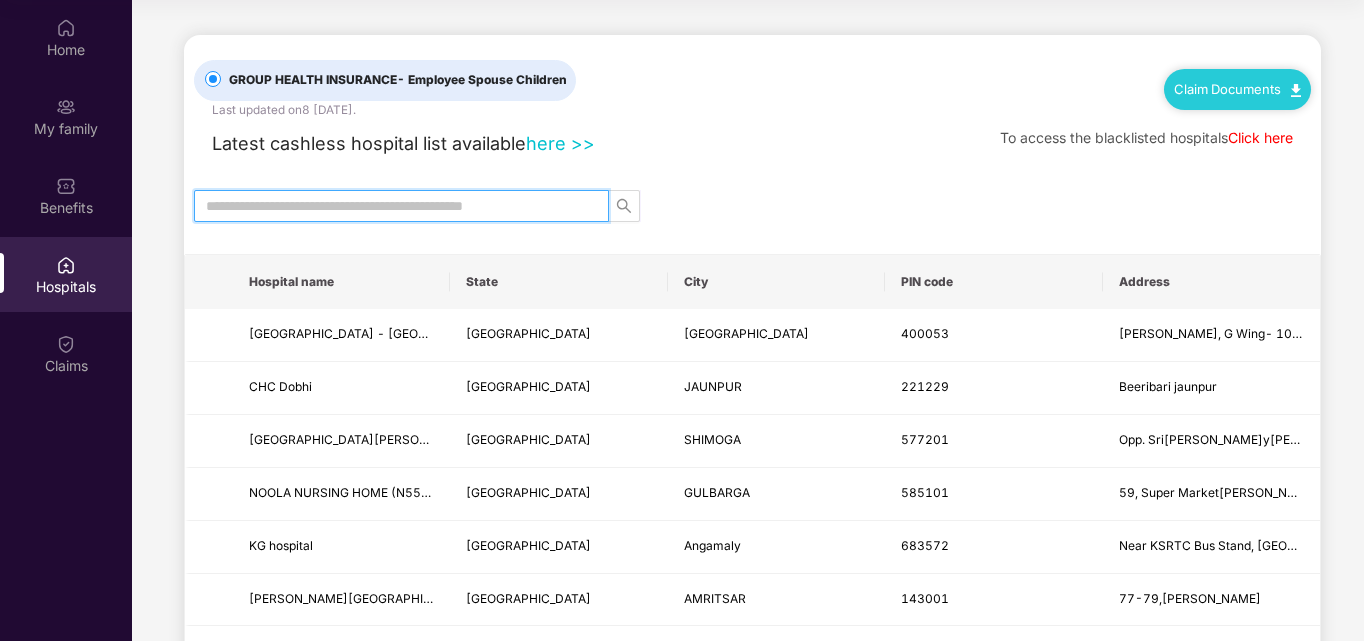 click at bounding box center (393, 206) 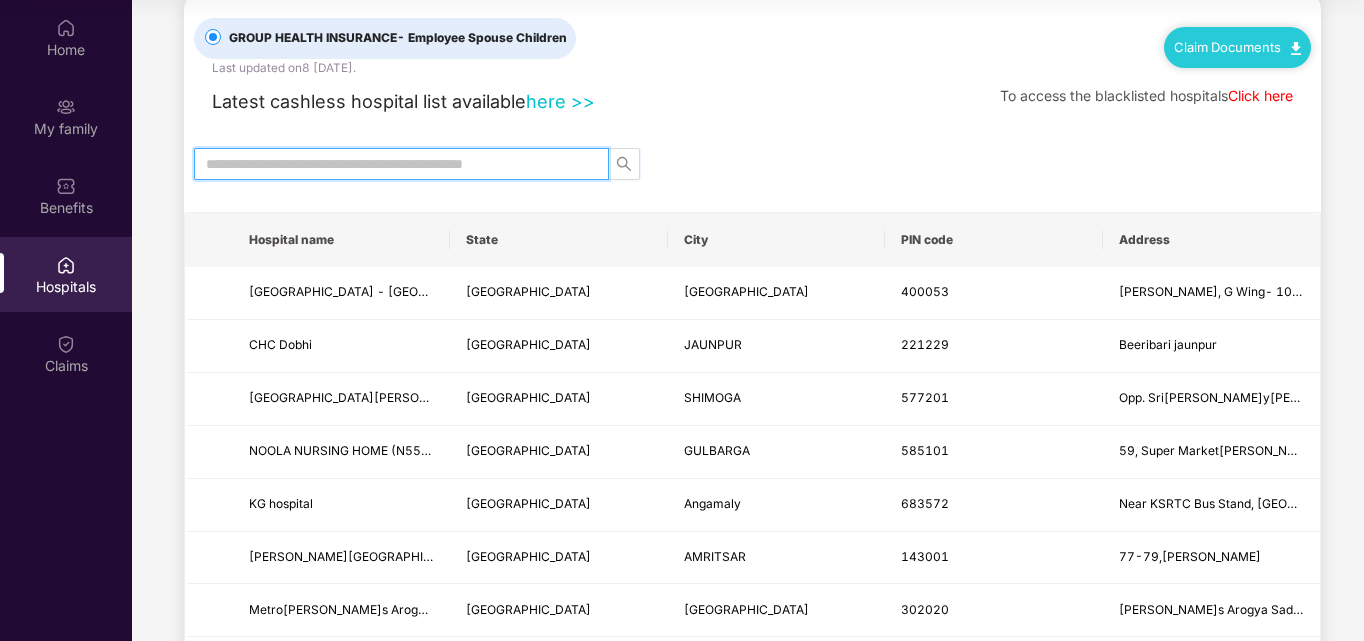 scroll, scrollTop: 0, scrollLeft: 0, axis: both 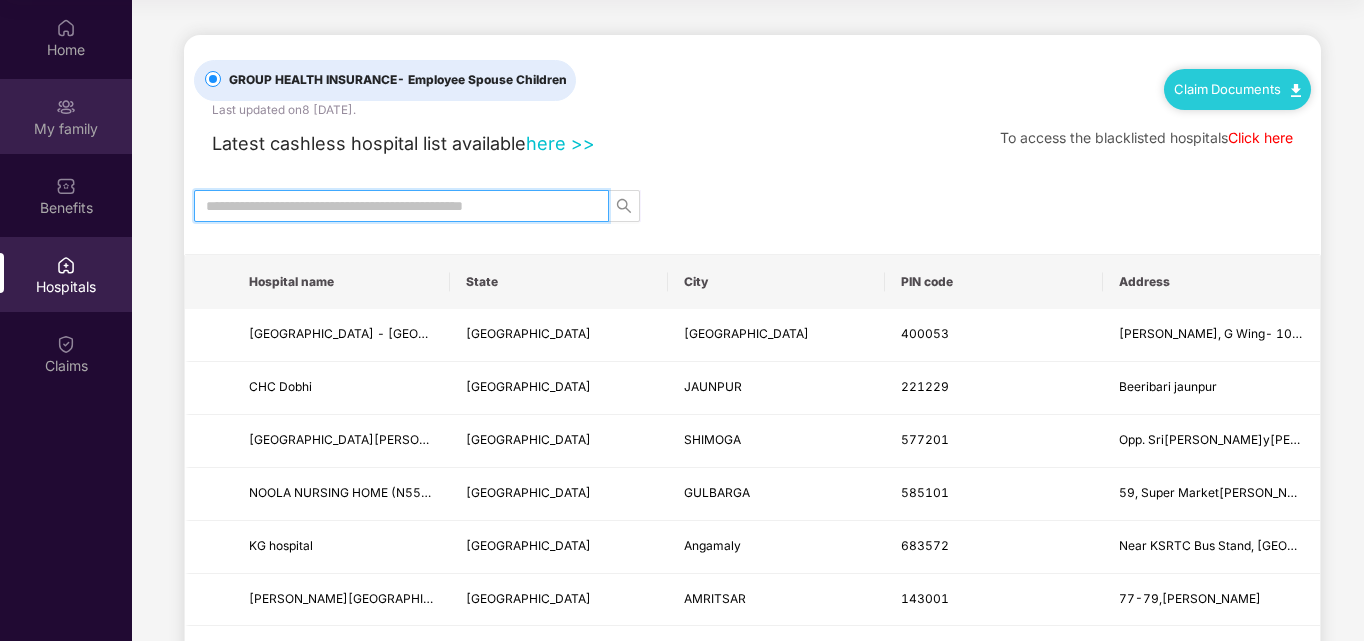 click on "My family" at bounding box center [66, 129] 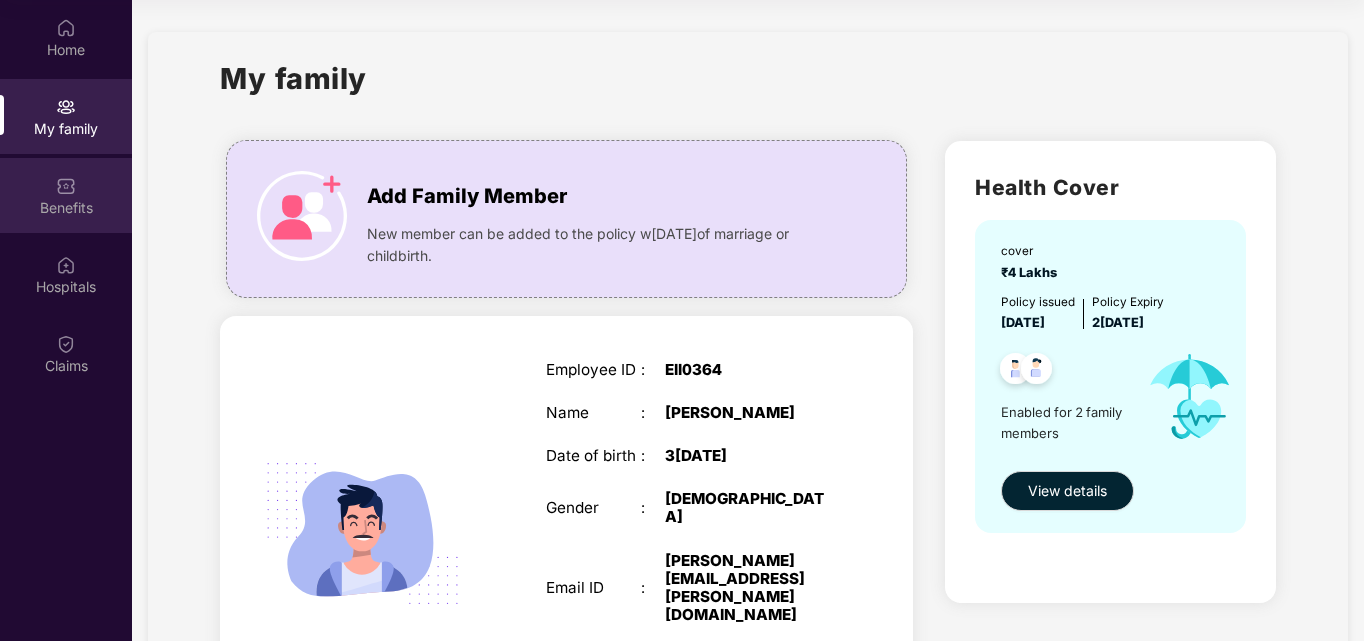 click on "Benefits" at bounding box center (66, 195) 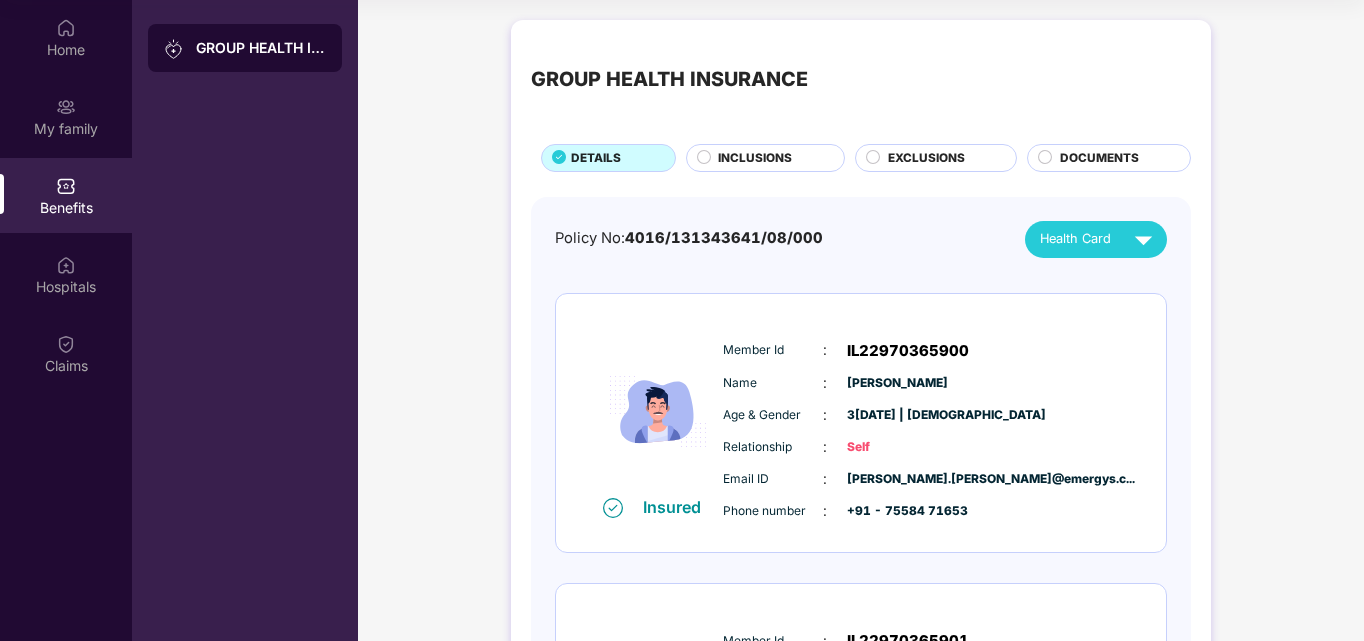 click on "EXCLUSIONS" at bounding box center [942, 160] 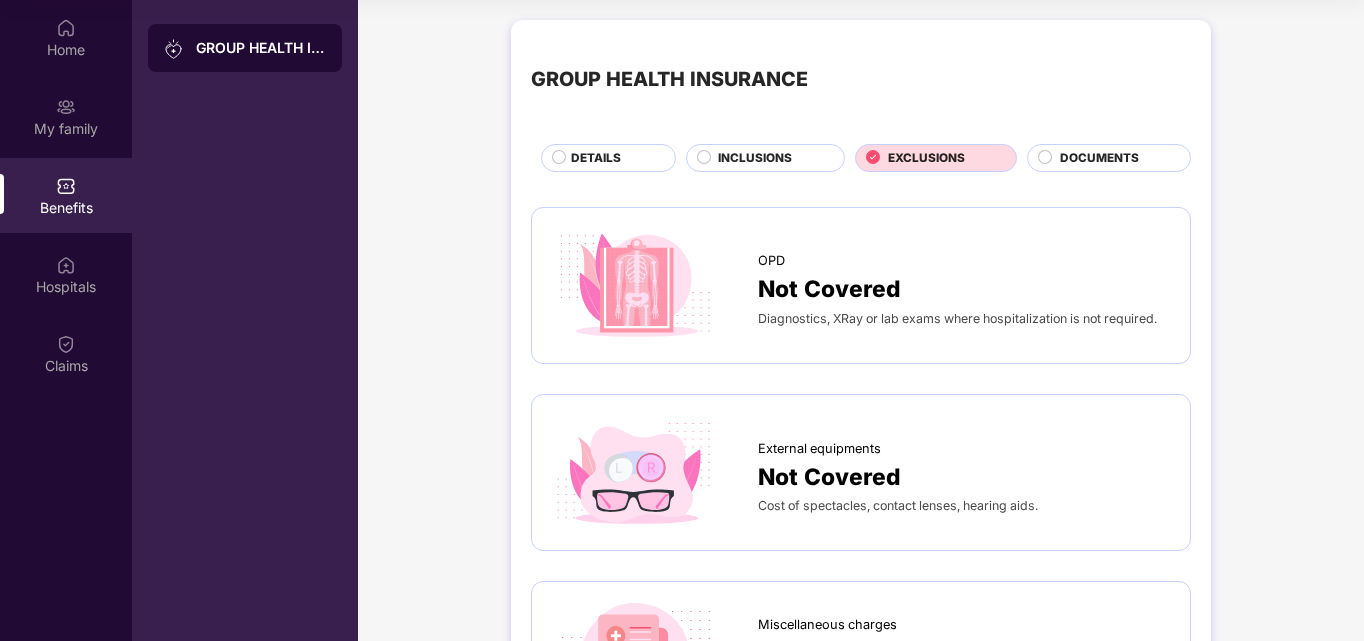 click on "INCLUSIONS" at bounding box center (755, 158) 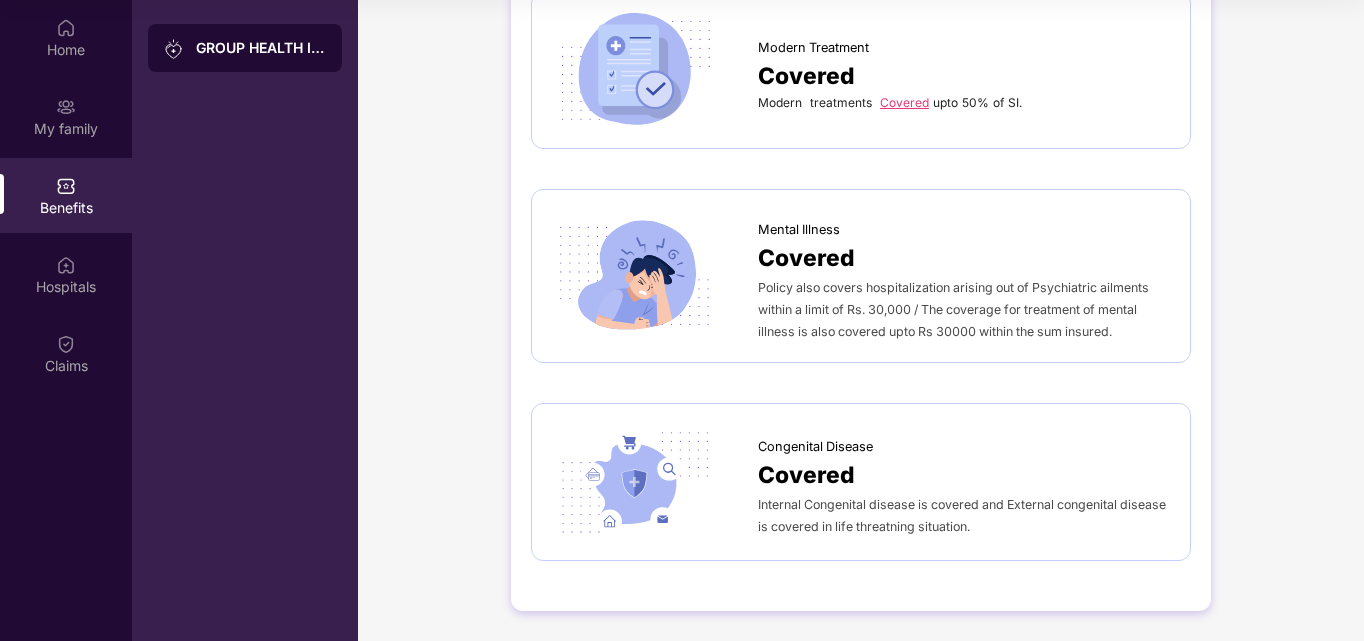 scroll, scrollTop: 0, scrollLeft: 0, axis: both 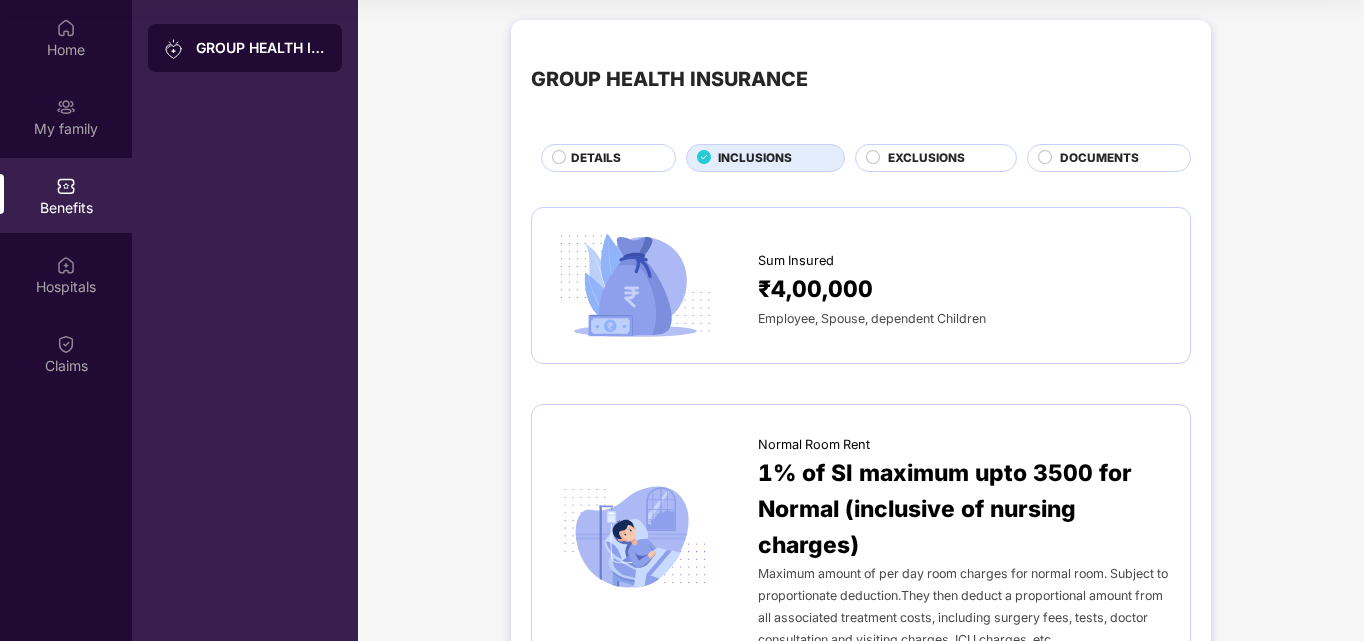 click on "DOCUMENTS" at bounding box center [1115, 160] 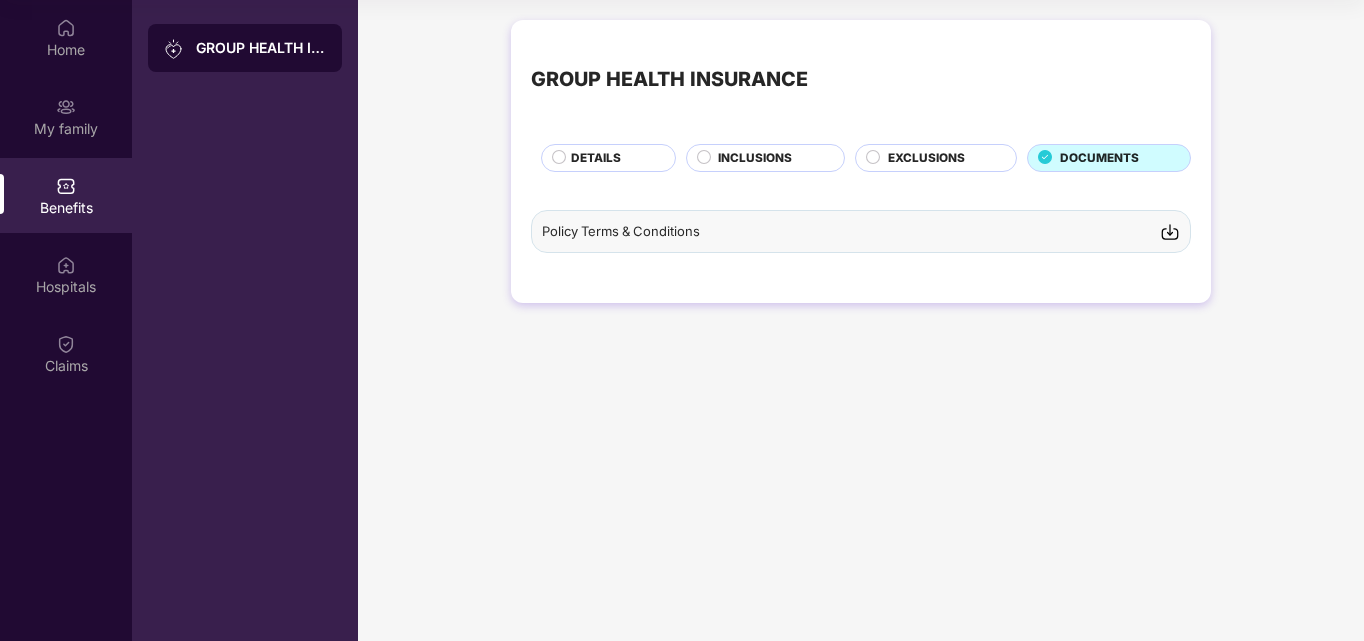 click on "DETAILS" at bounding box center [613, 160] 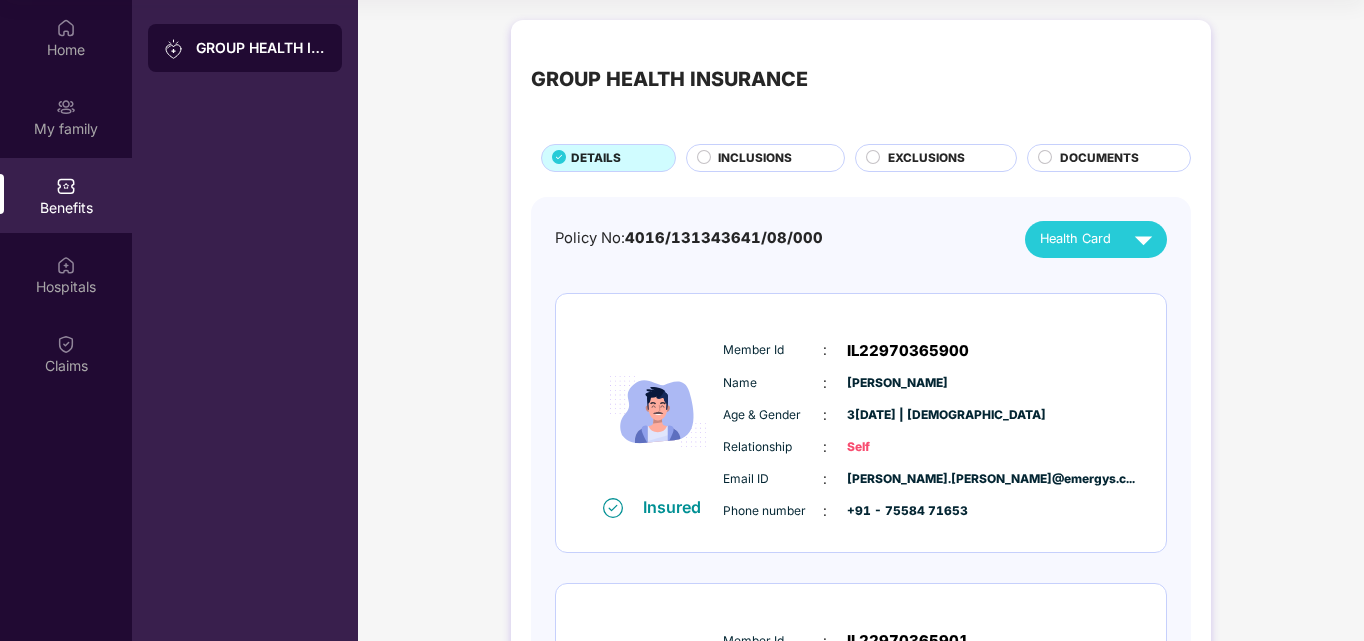 click on "INCLUSIONS" at bounding box center [755, 158] 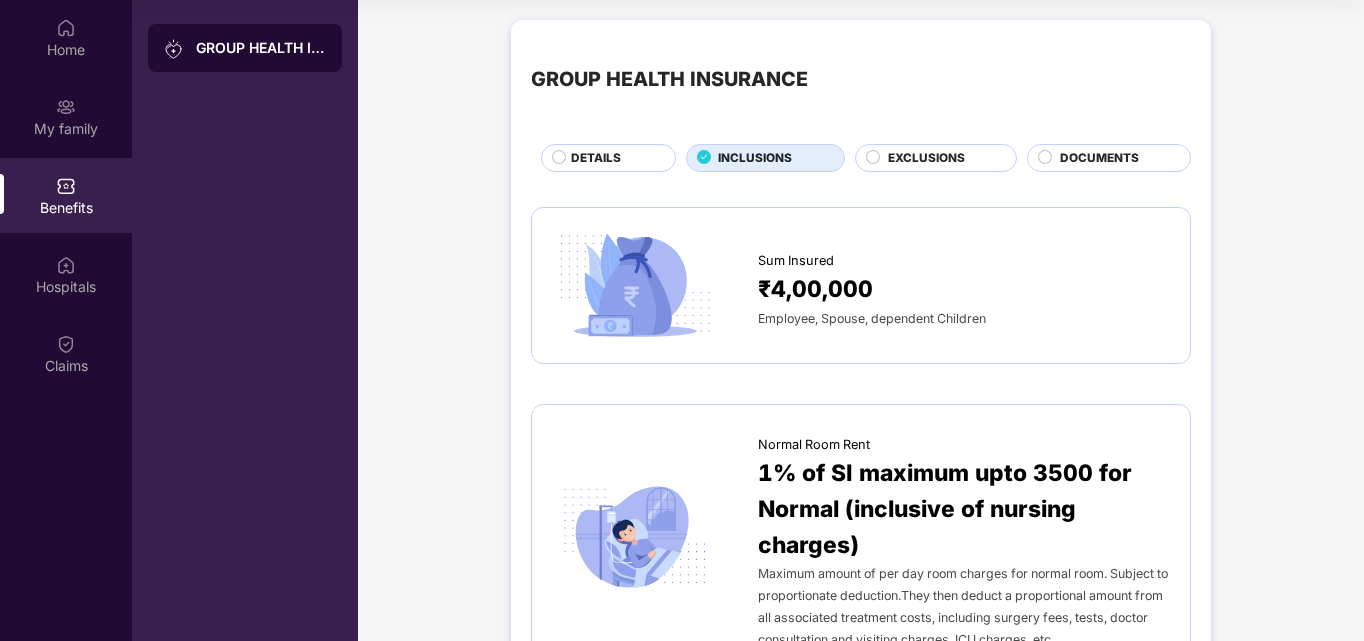 click on "EXCLUSIONS" at bounding box center (926, 158) 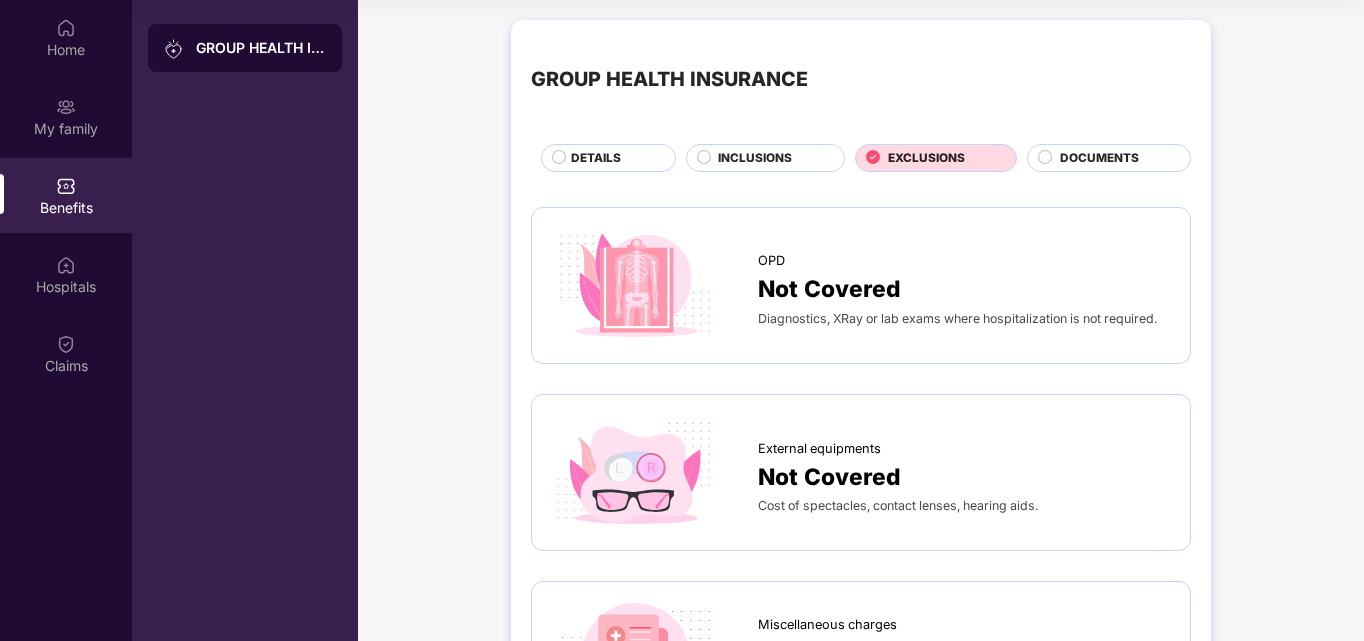 click at bounding box center (1044, 160) 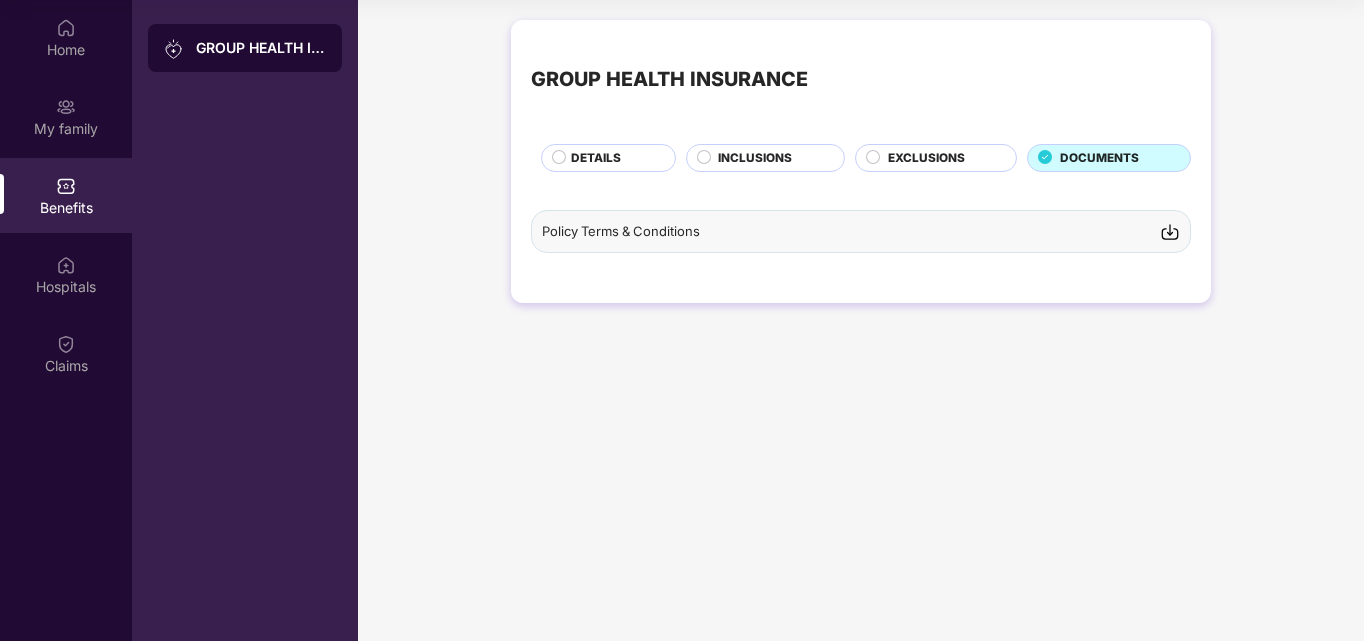 click on "DETAILS" at bounding box center [596, 158] 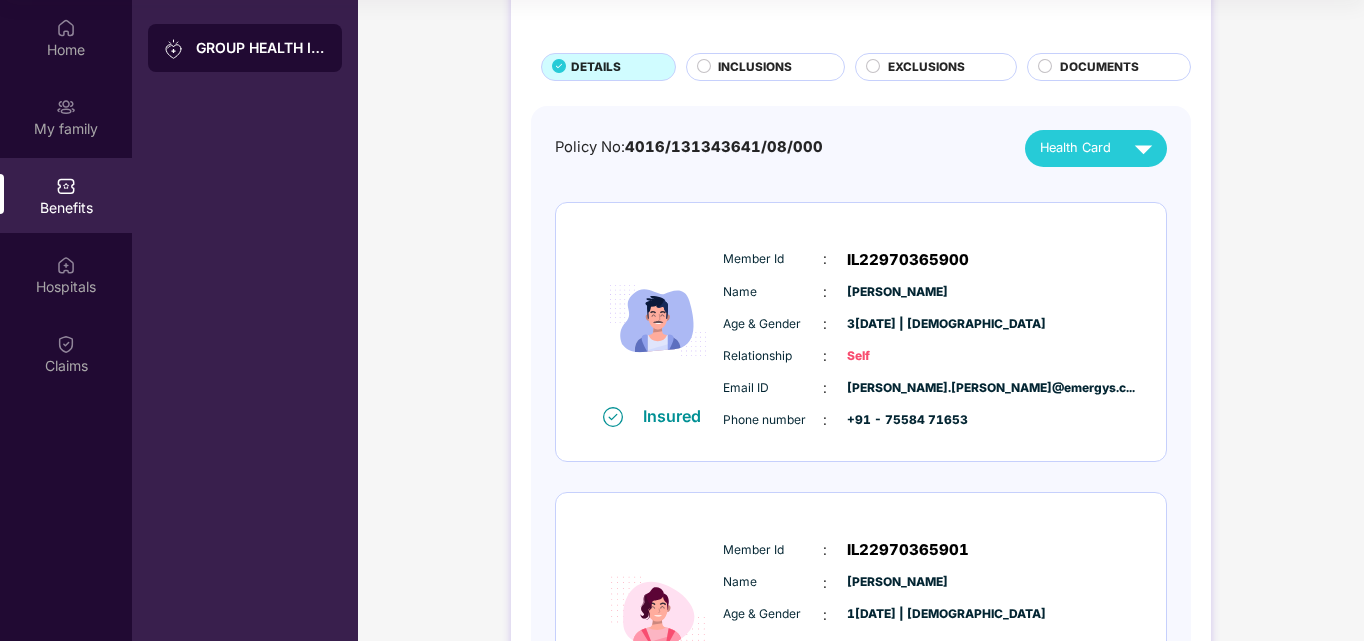 scroll, scrollTop: 0, scrollLeft: 0, axis: both 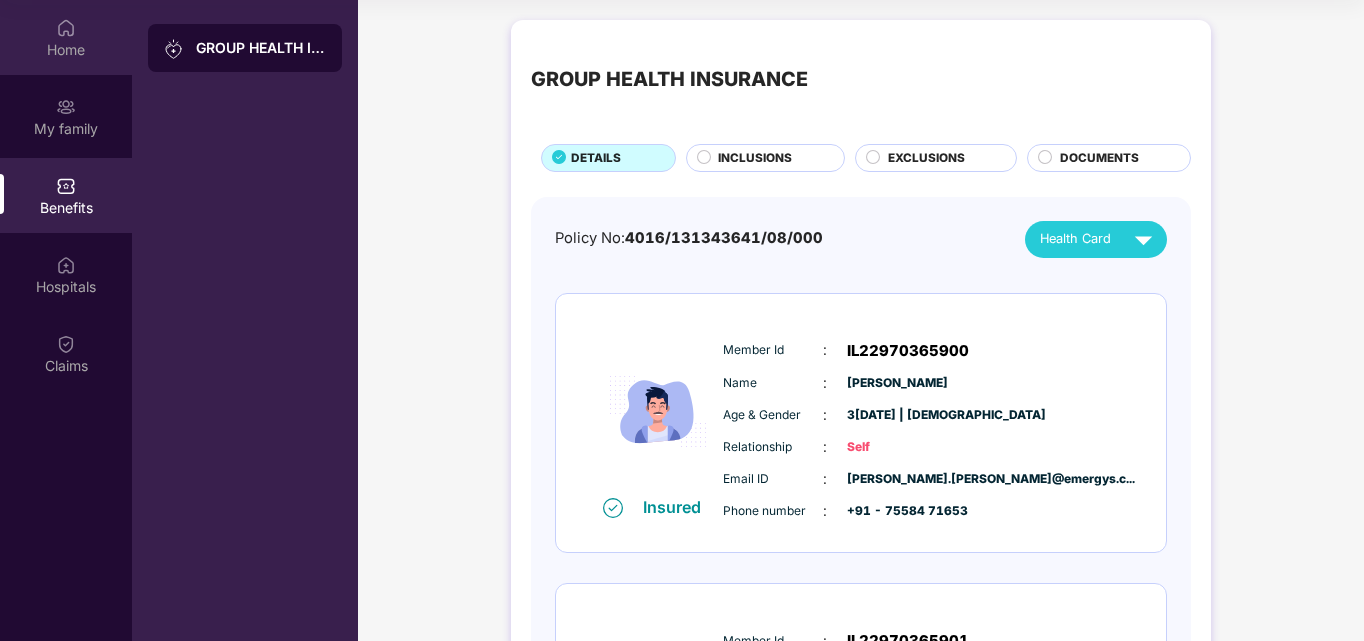 click on "Home" at bounding box center (66, 50) 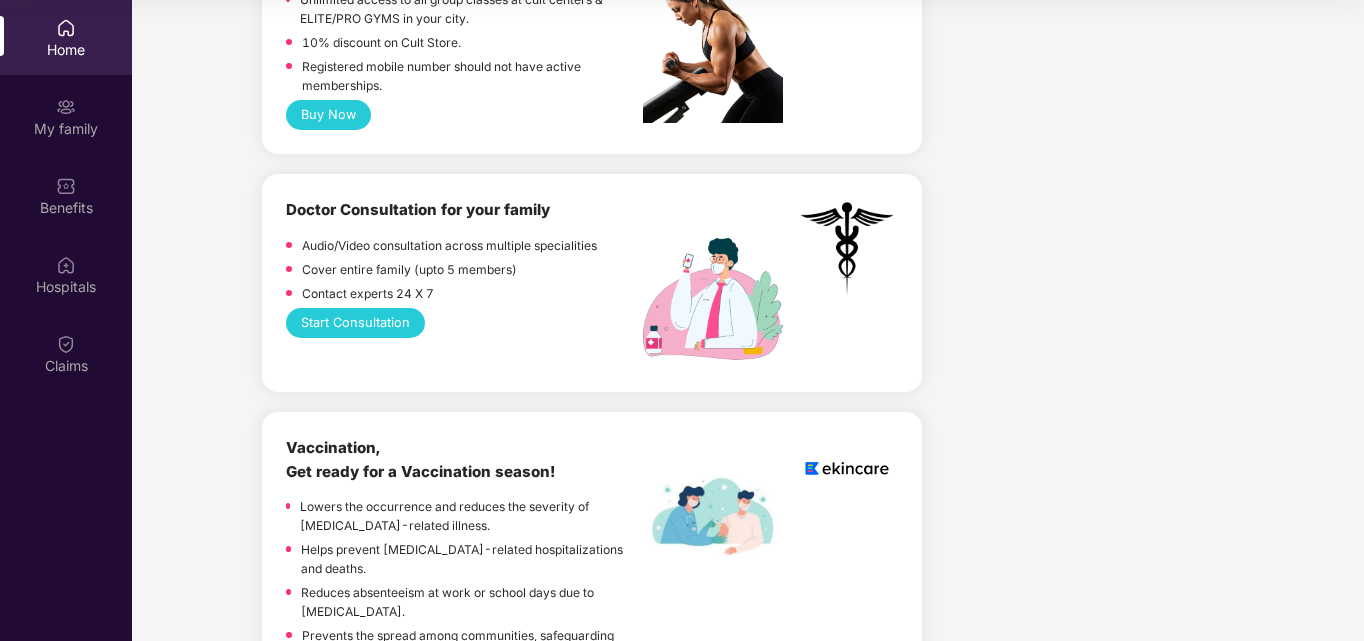 scroll, scrollTop: 0, scrollLeft: 0, axis: both 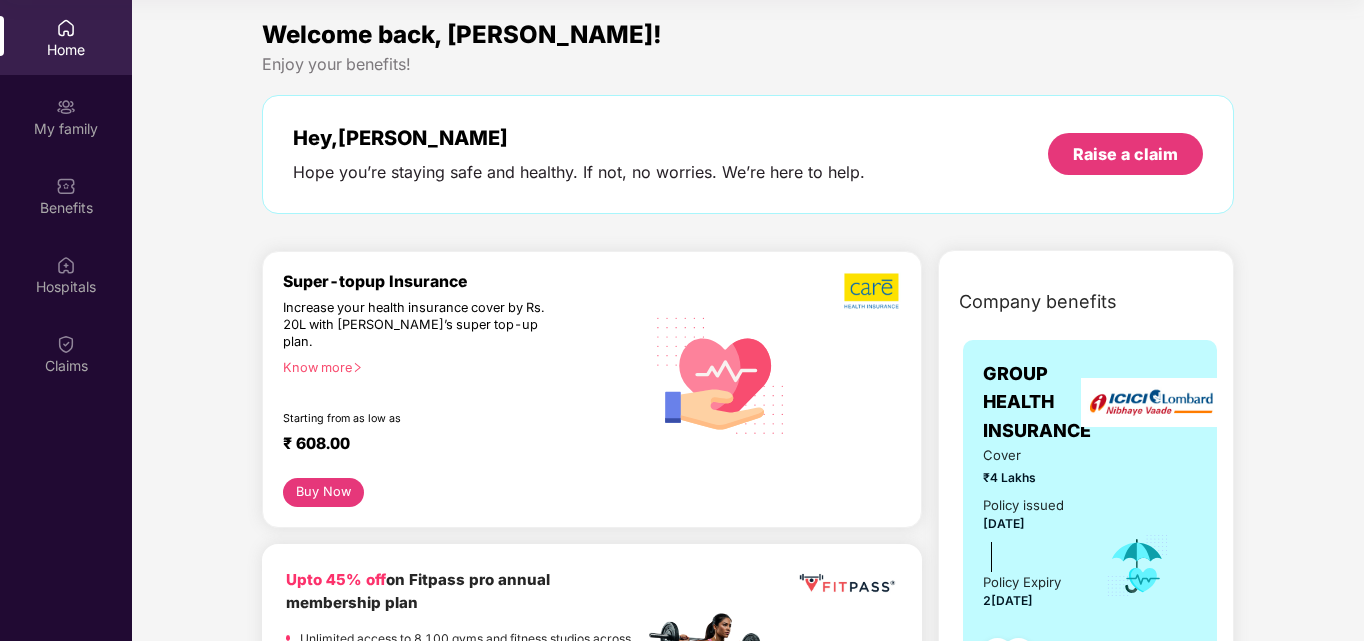 click at bounding box center (66, 28) 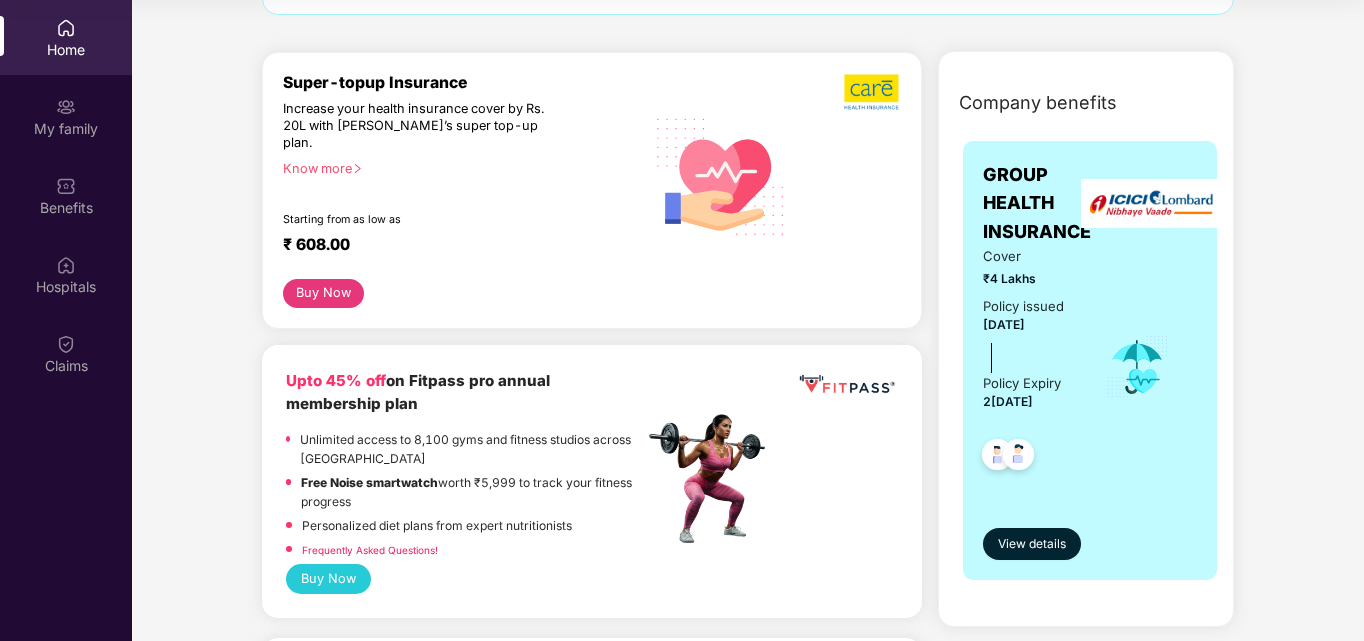 scroll, scrollTop: 0, scrollLeft: 0, axis: both 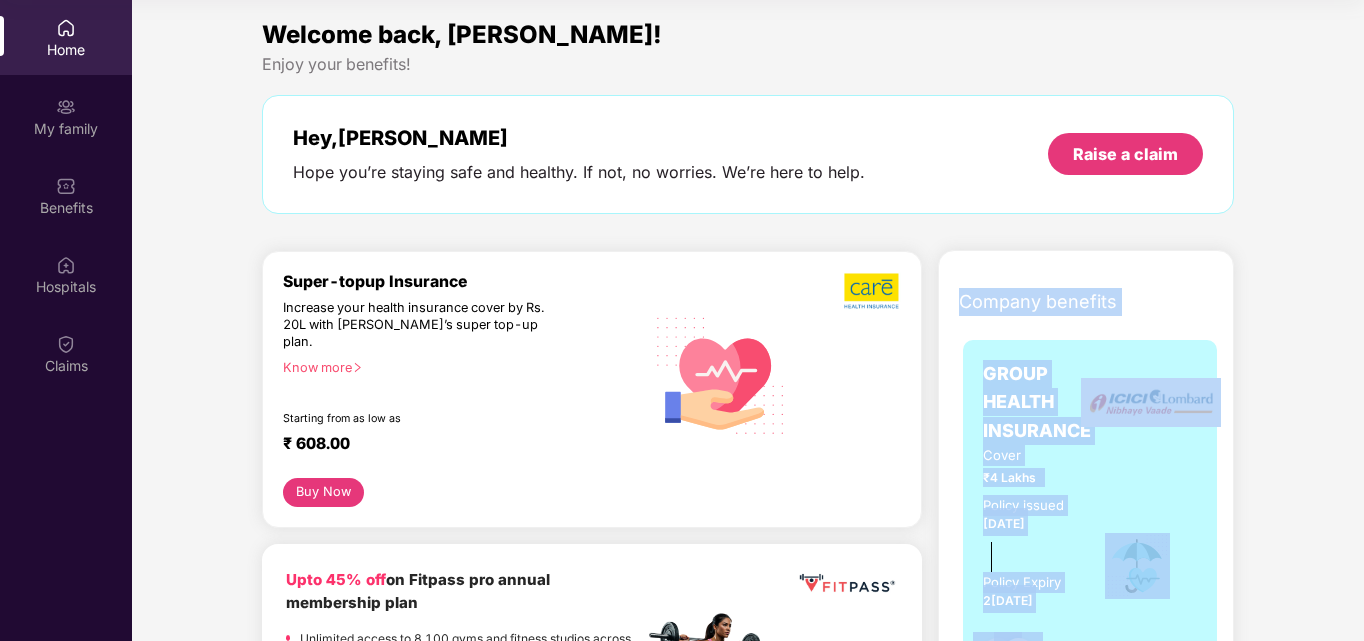 drag, startPoint x: 965, startPoint y: 300, endPoint x: 1248, endPoint y: 581, distance: 398.81073 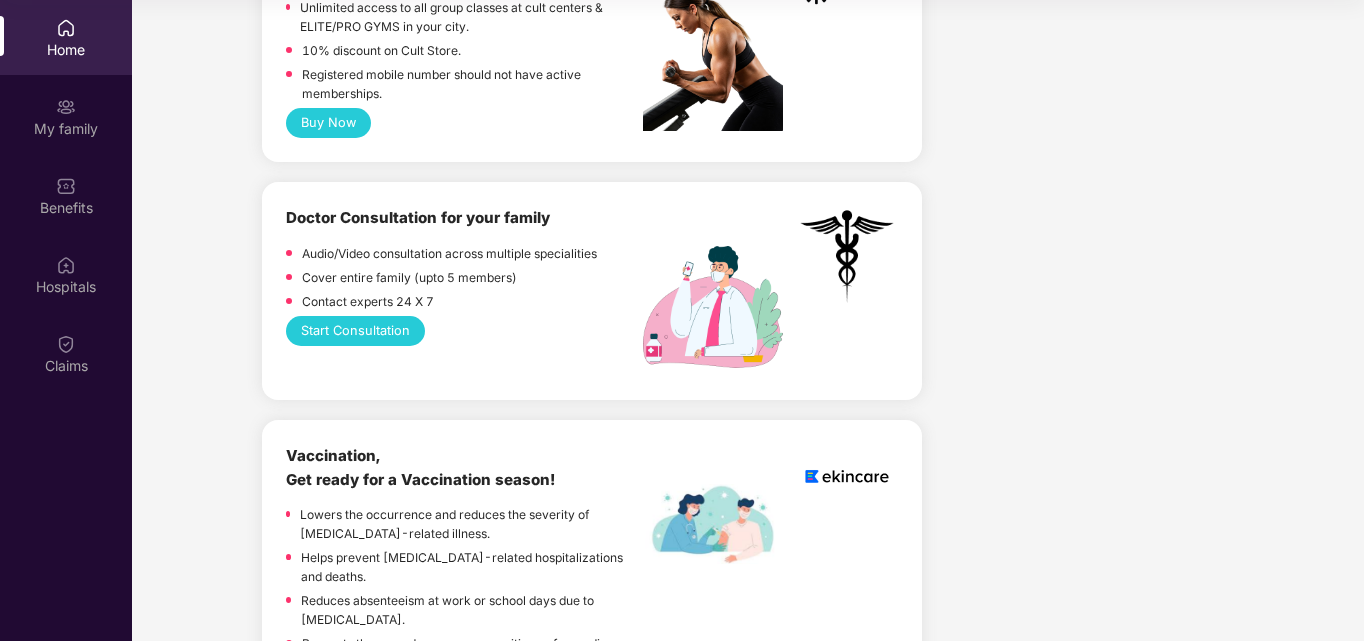 scroll, scrollTop: 1100, scrollLeft: 0, axis: vertical 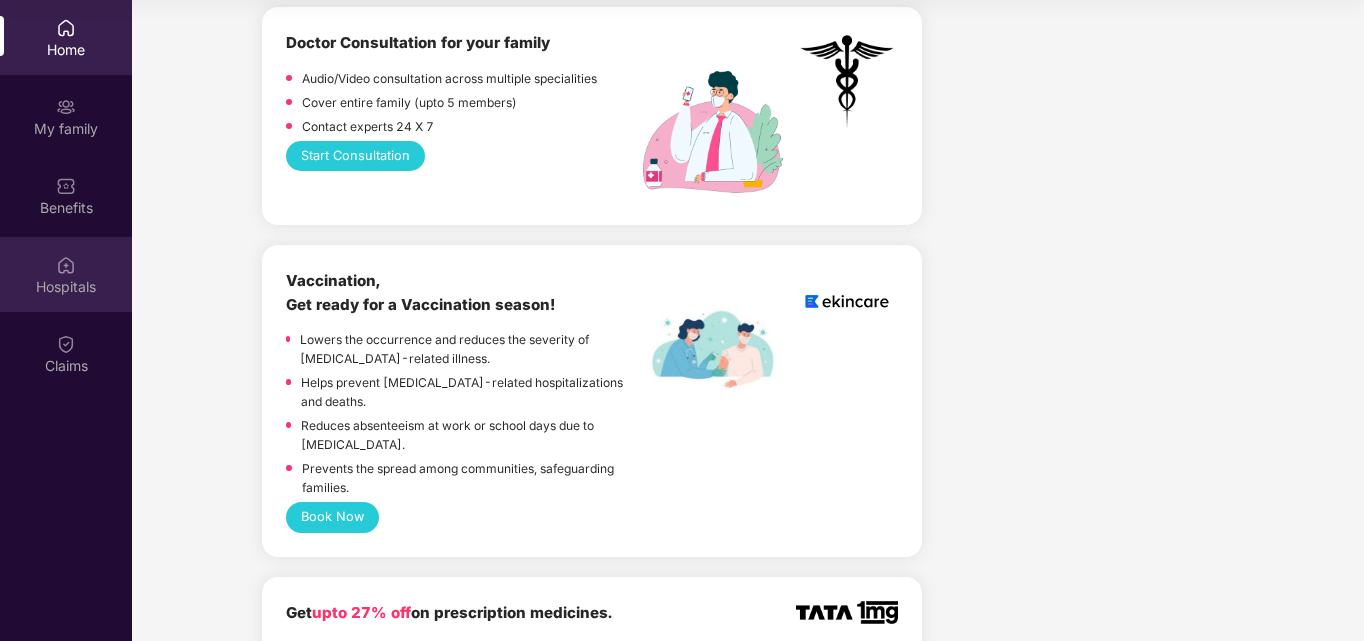 click on "Hospitals" at bounding box center [66, 274] 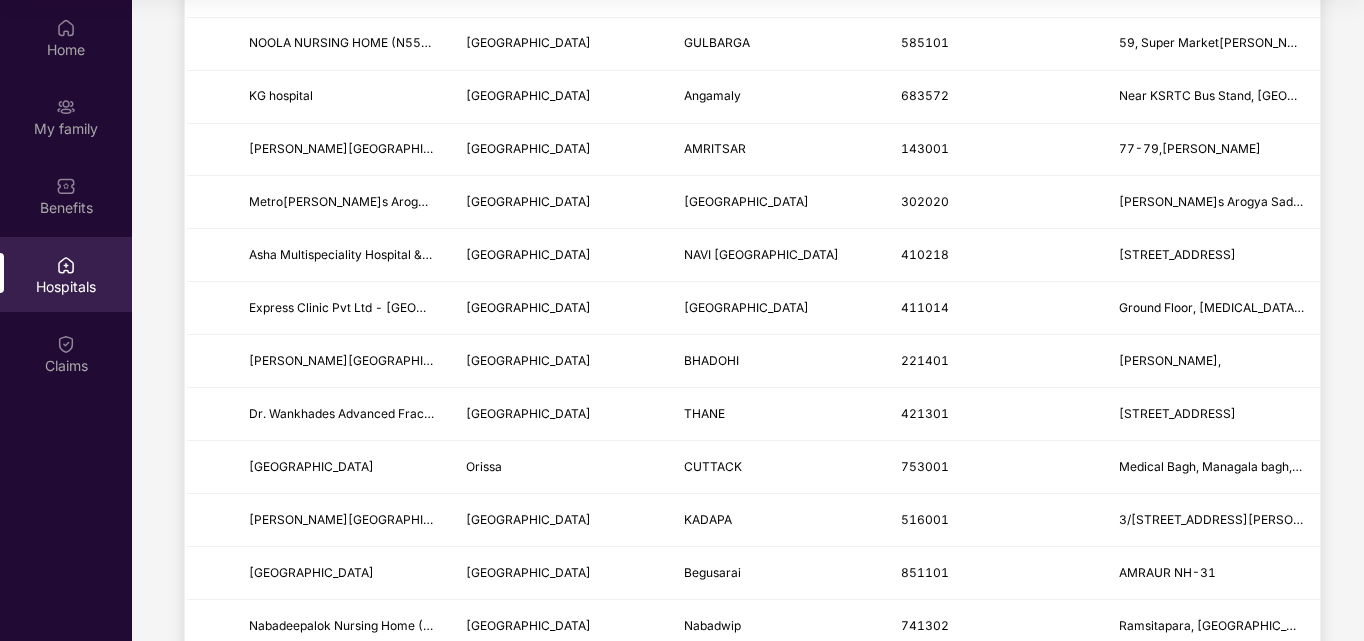 scroll, scrollTop: 0, scrollLeft: 0, axis: both 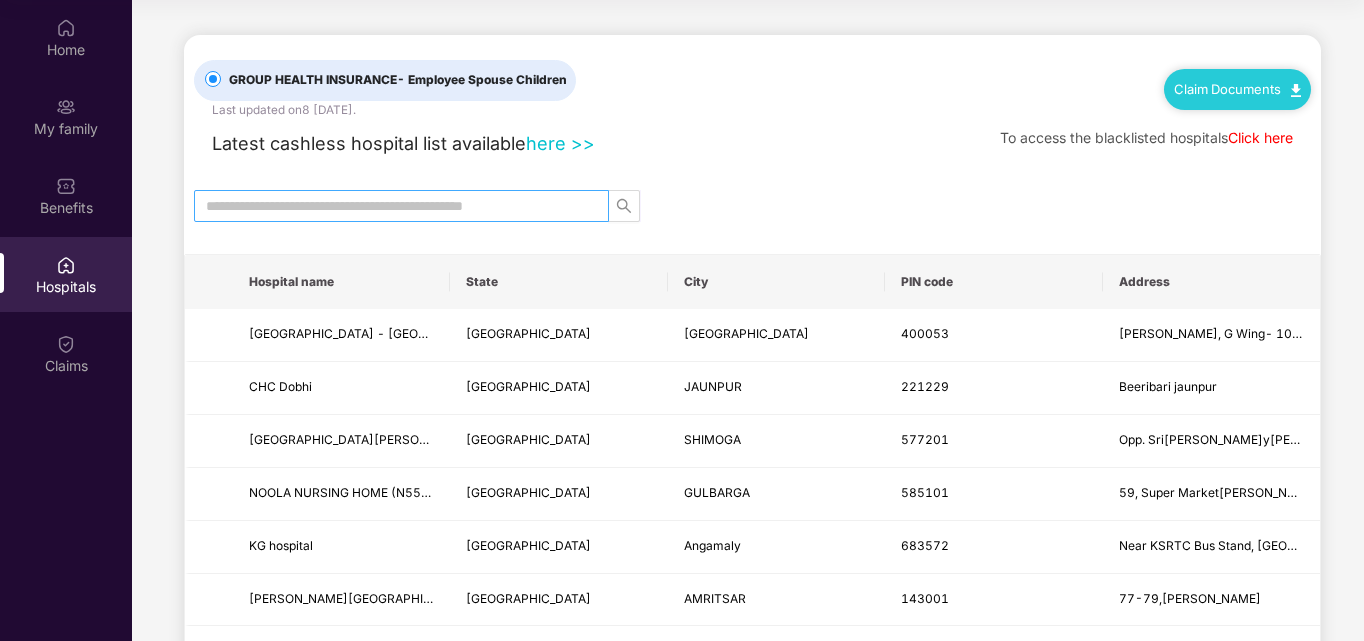 click at bounding box center [393, 206] 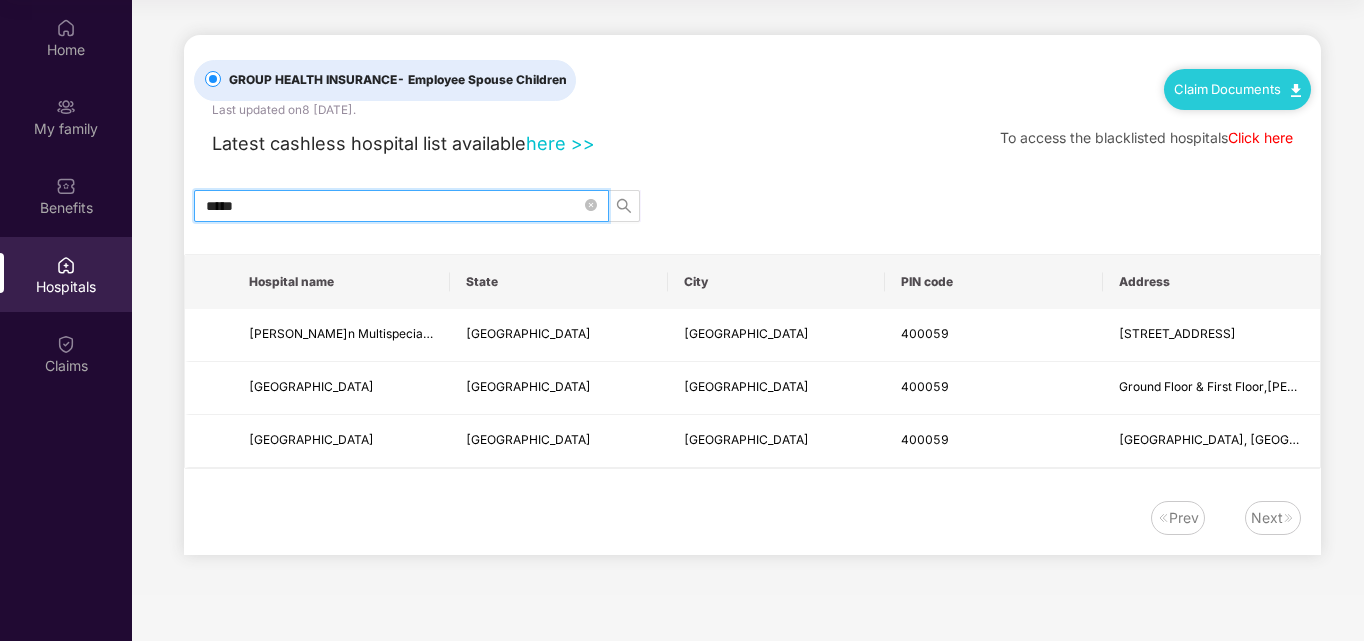 type on "*****" 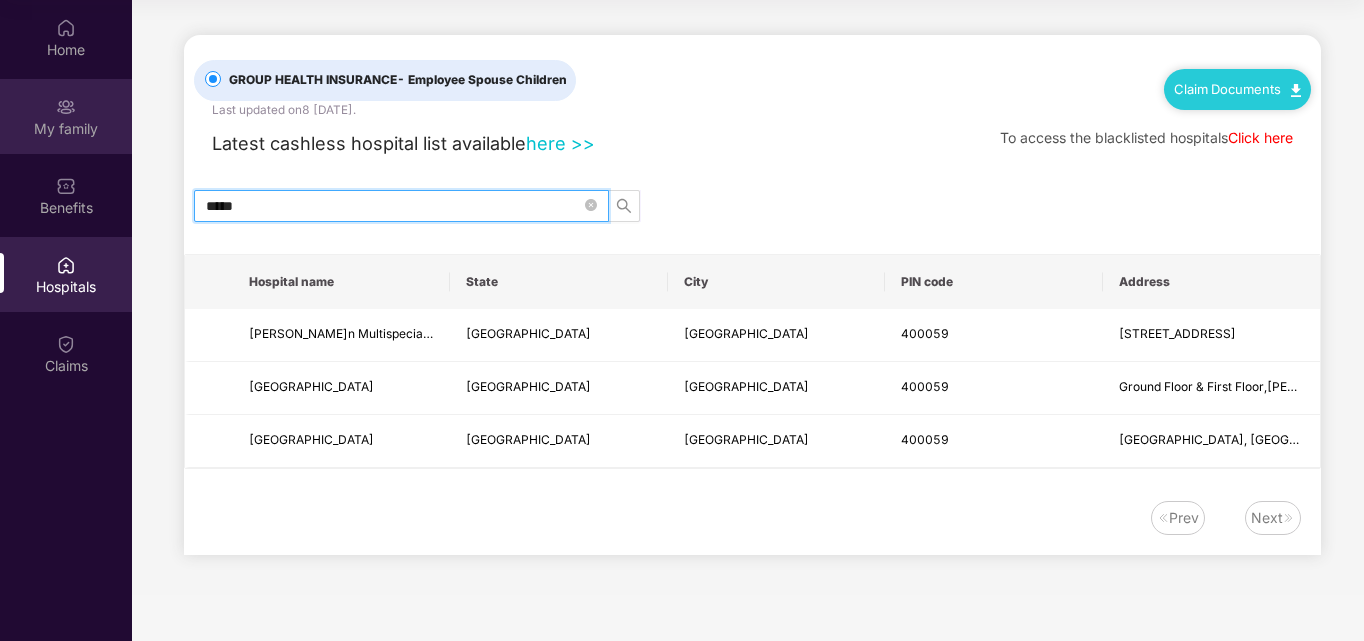 click on "My family" at bounding box center [66, 129] 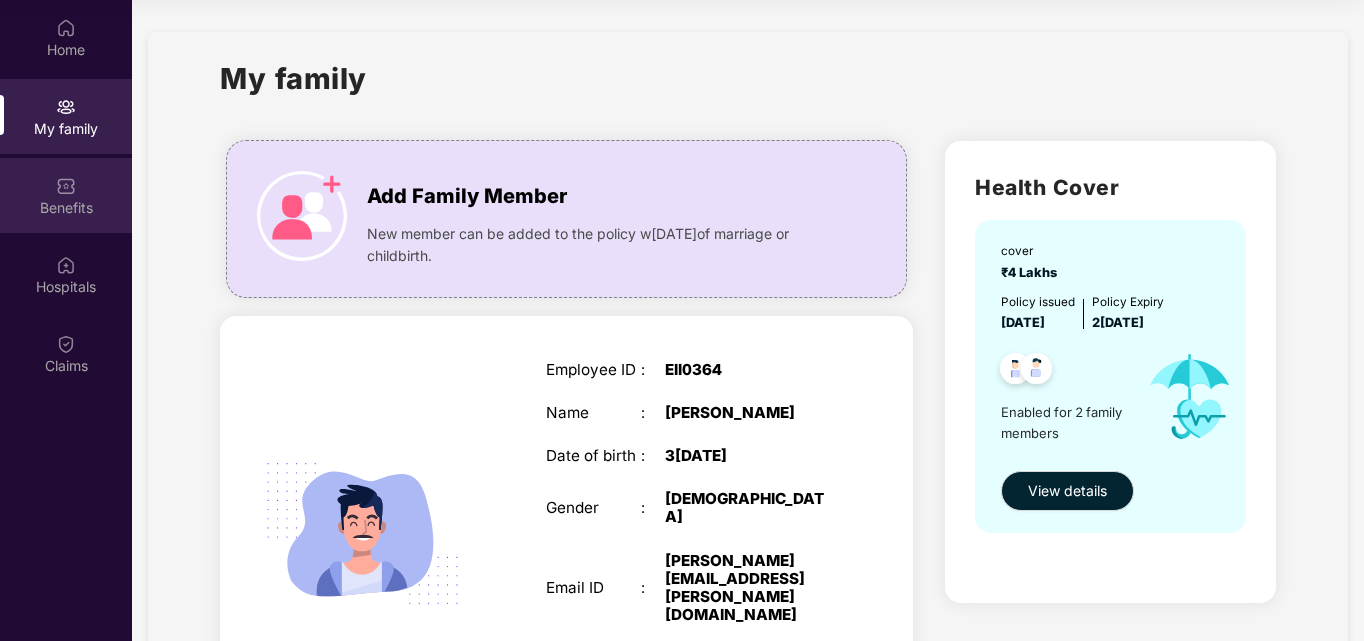 click on "Benefits" at bounding box center [66, 208] 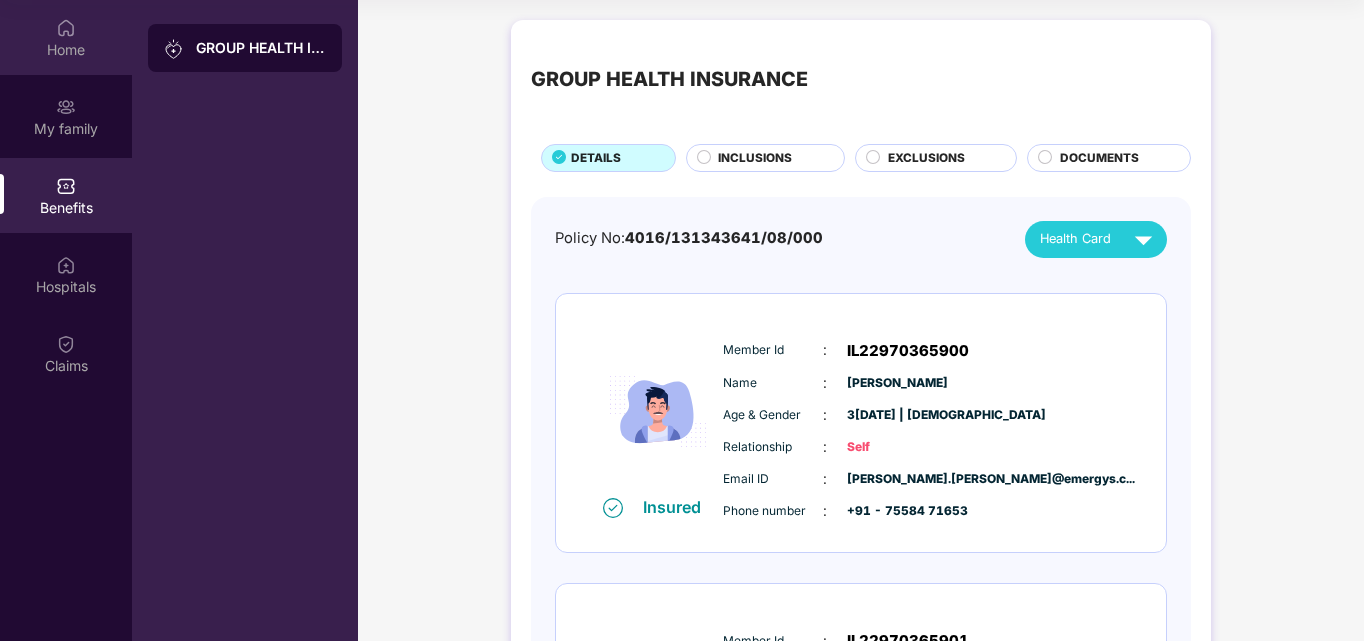 click on "Home" at bounding box center [66, 37] 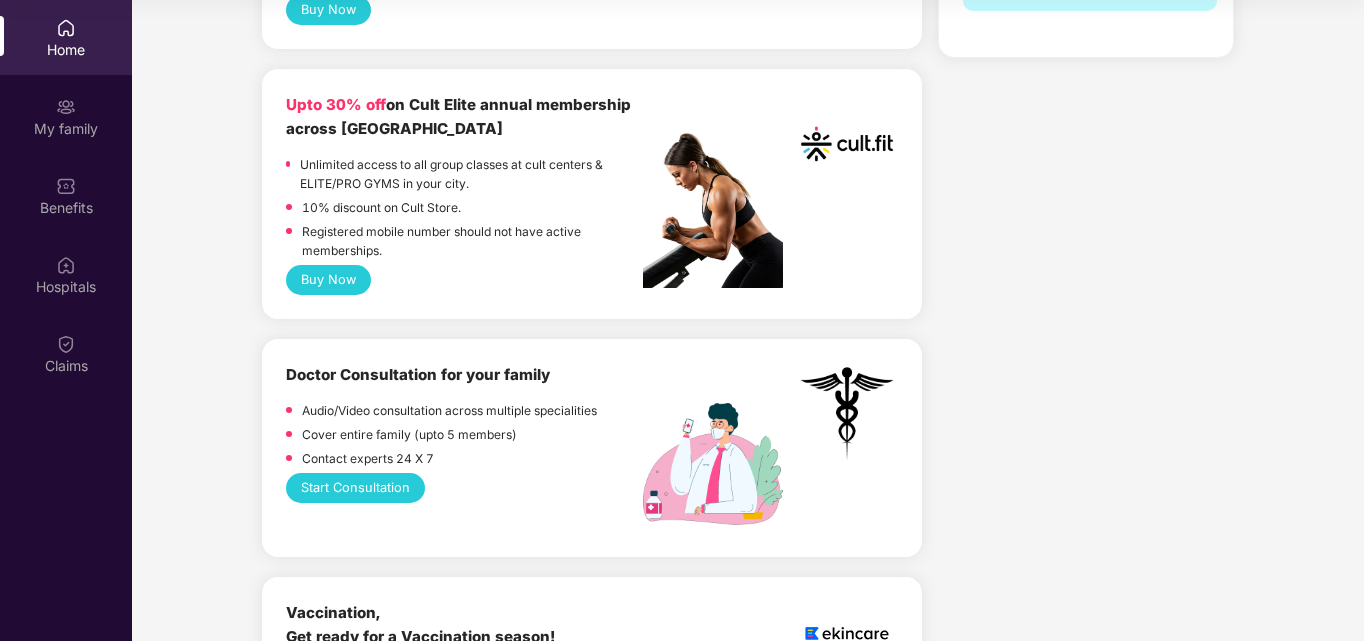 scroll, scrollTop: 1333, scrollLeft: 0, axis: vertical 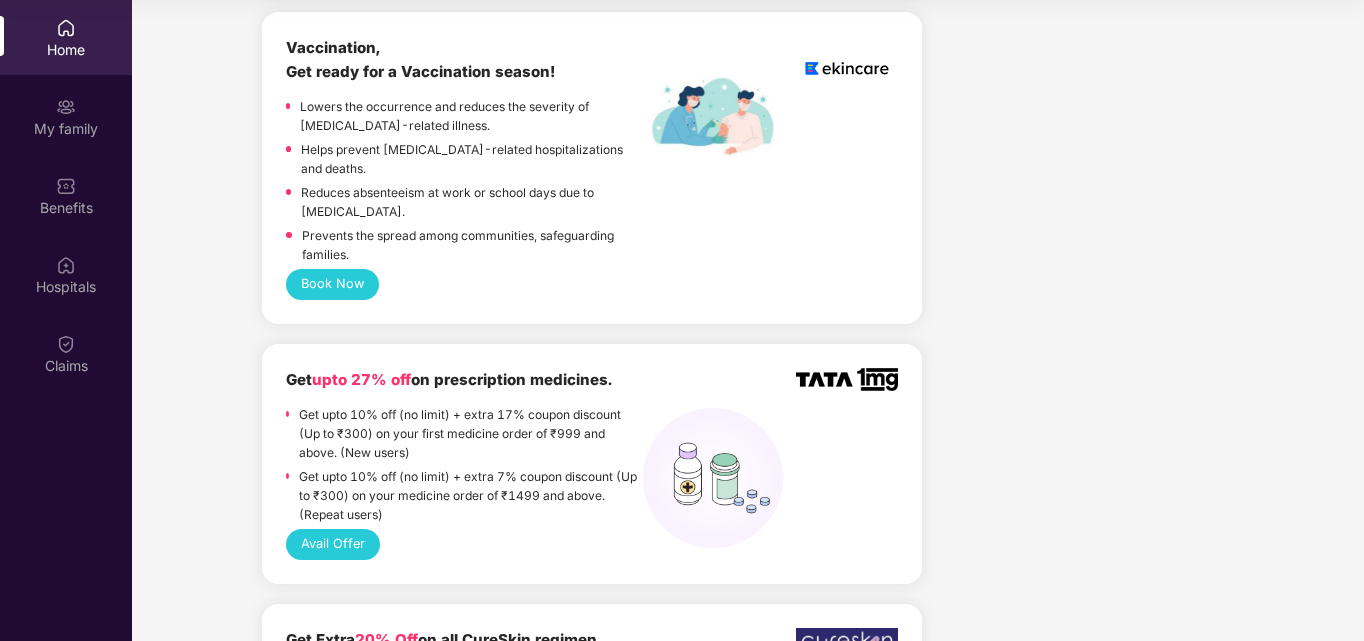 click on "Company benefits GROUP HEALTH INSURANCE Cover ₹4 Lakhs    Policy issued 2[DATE] Policy Expiry 2[DATE] View details" at bounding box center [1086, 1249] 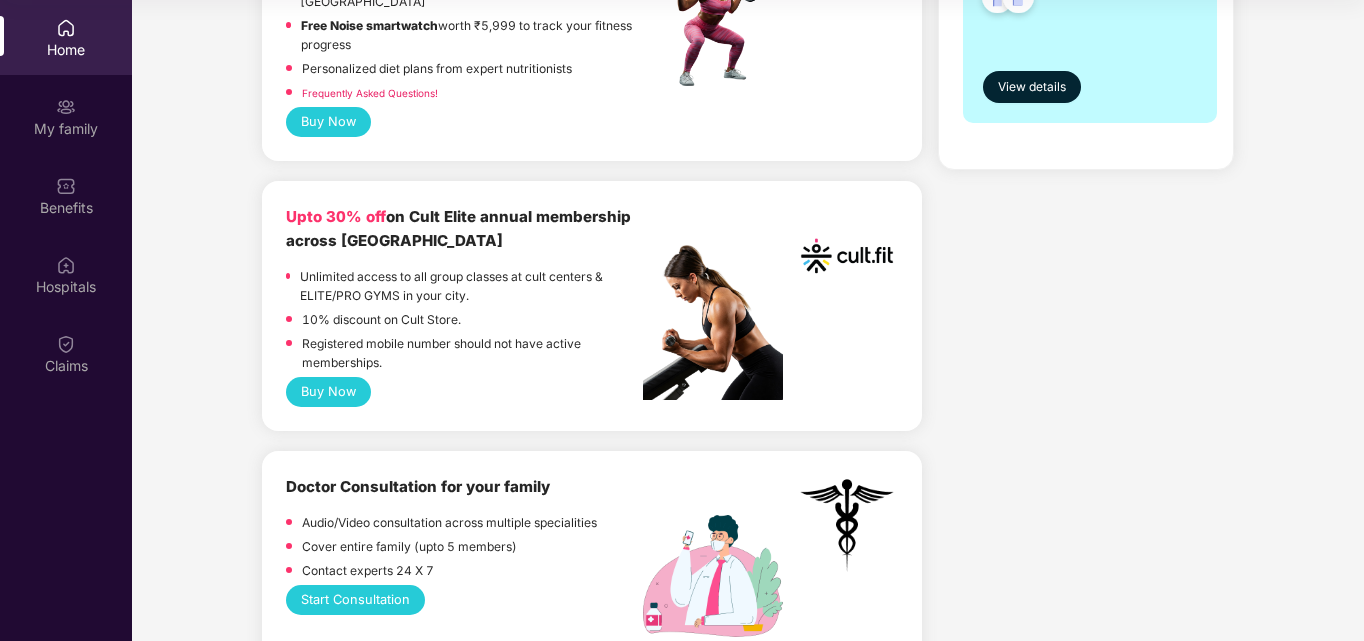 scroll, scrollTop: 0, scrollLeft: 0, axis: both 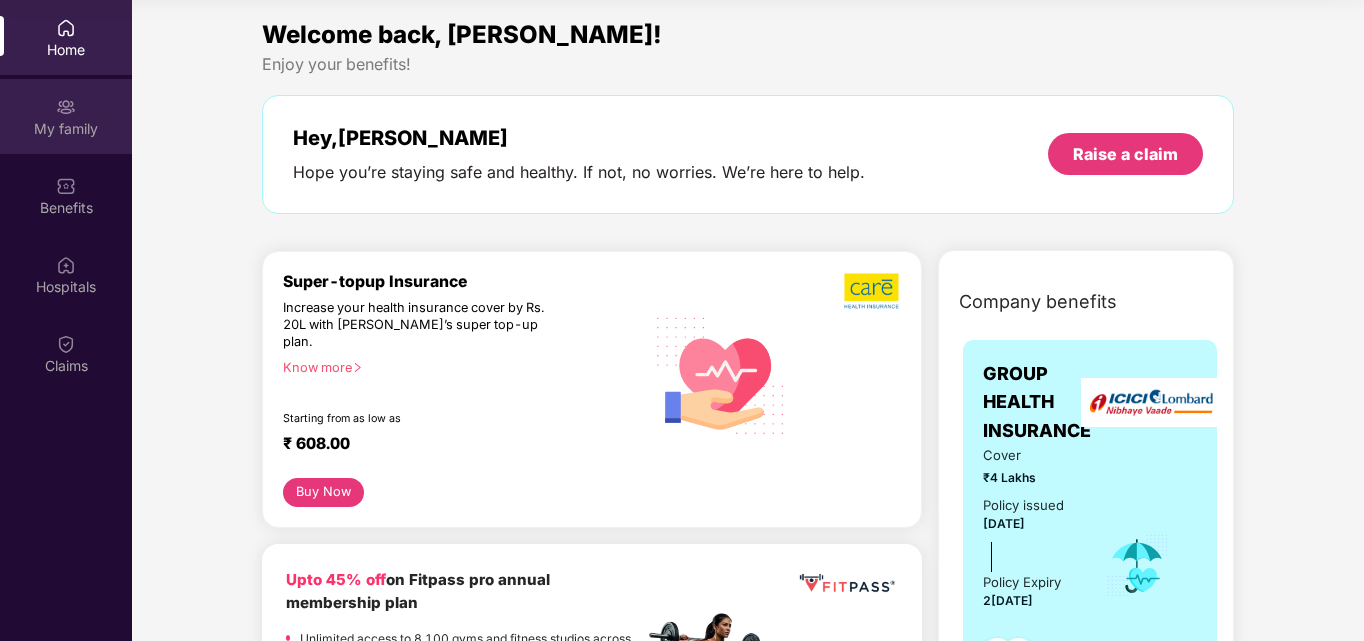 click on "My family" at bounding box center (66, 129) 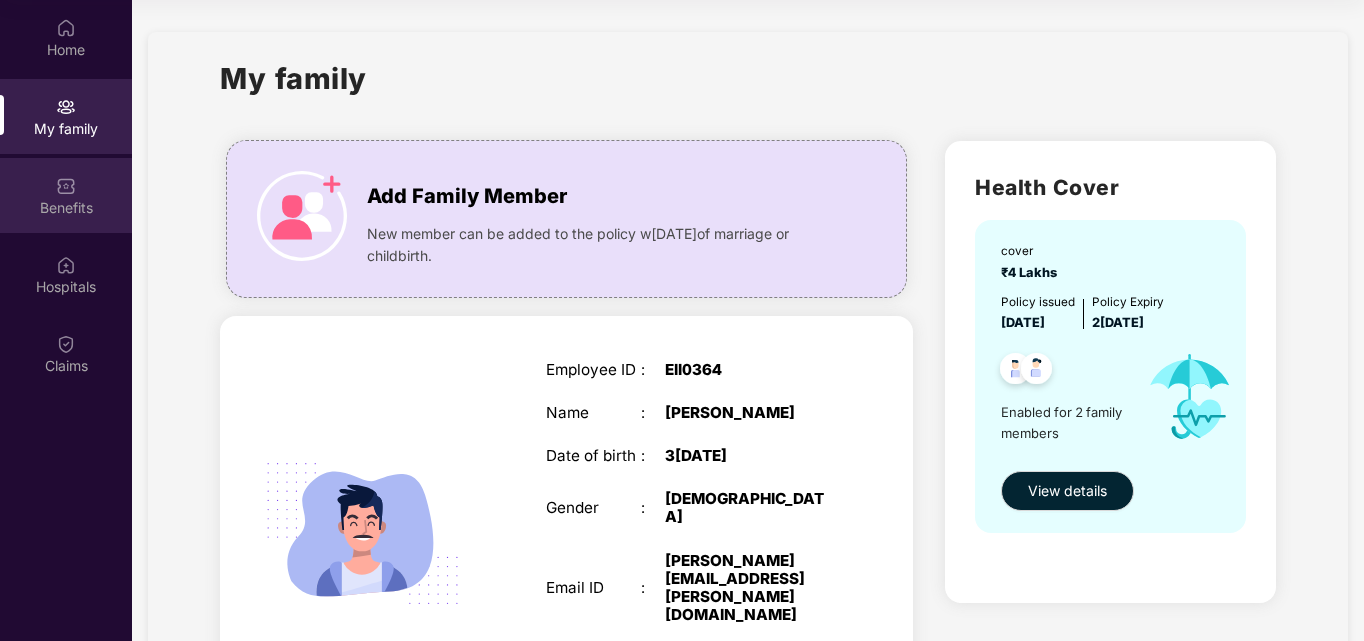click on "Benefits" at bounding box center [66, 195] 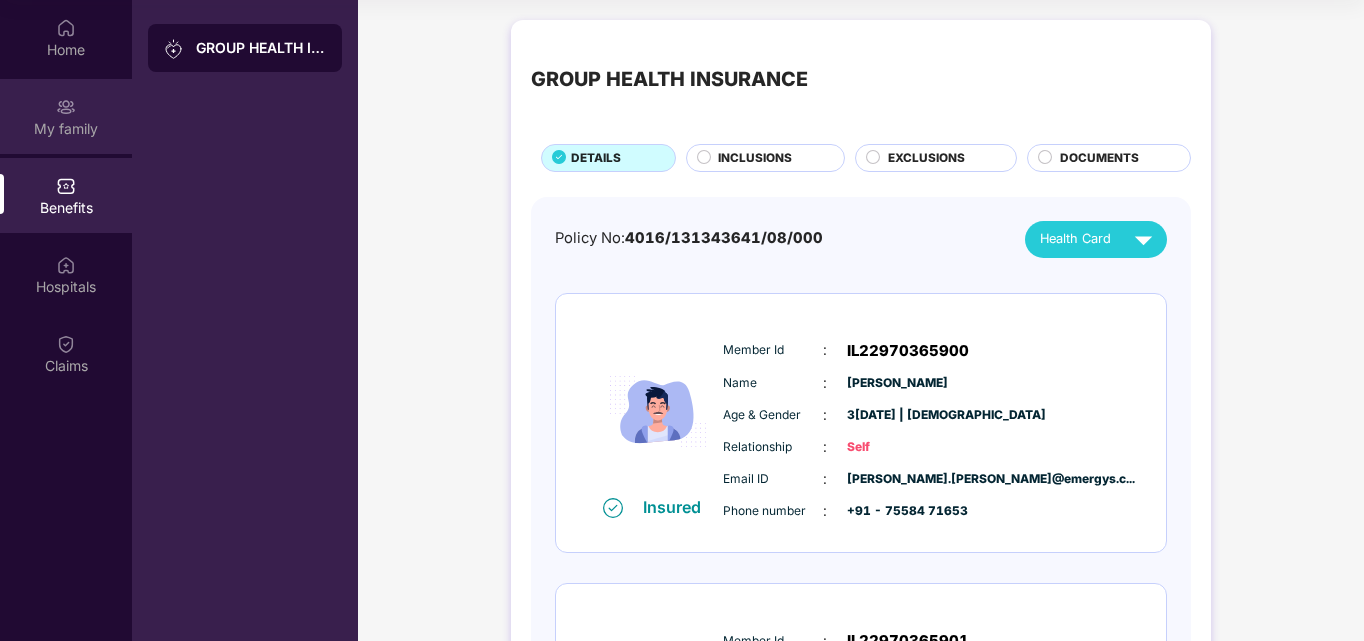 click on "My family" at bounding box center (66, 129) 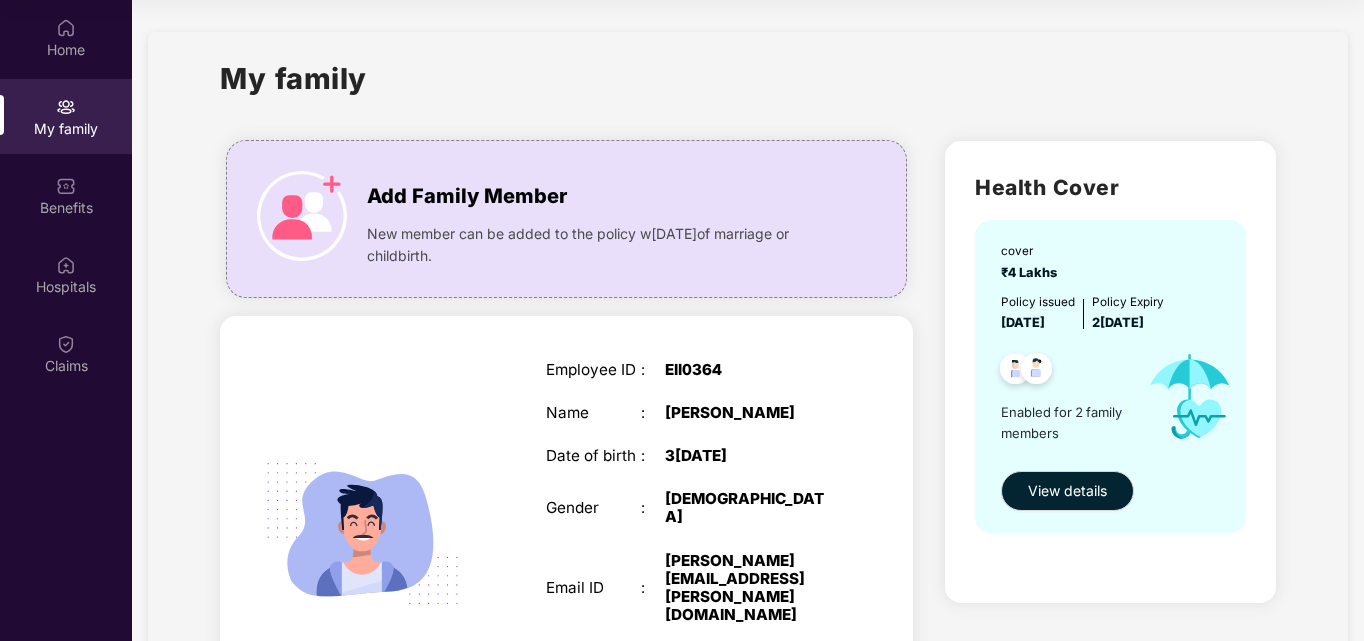 click on "My family   Add Family Member New member can be added to the policy w[DATE]of marriage or childbirth. SELF Employee ID : Ell0364 Name :[PERSON_NAME] Date of birth : 3[DEMOGRAPHIC_DATA] Gender : [DEMOGRAPHIC_DATA] Email ID : [EMAIL_ADDRESS][PERSON_NAME][DOMAIN_NAME] Mobile number : [PHONE_NUMBER] Benefits : GMC SPOUSE Name :[PERSON_NAME][GEOGRAPHIC_DATA] Date of birth : 1[DEMOGRAPHIC_DATA] Gender : [DEMOGRAPHIC_DATA] Benefits : GMC   Health Cover    cover ₹4 Lakhs    Policy issued 2[DATE] Policy Expiry 2[DATE] Enabled for 2 family members View details" at bounding box center [748, 610] 